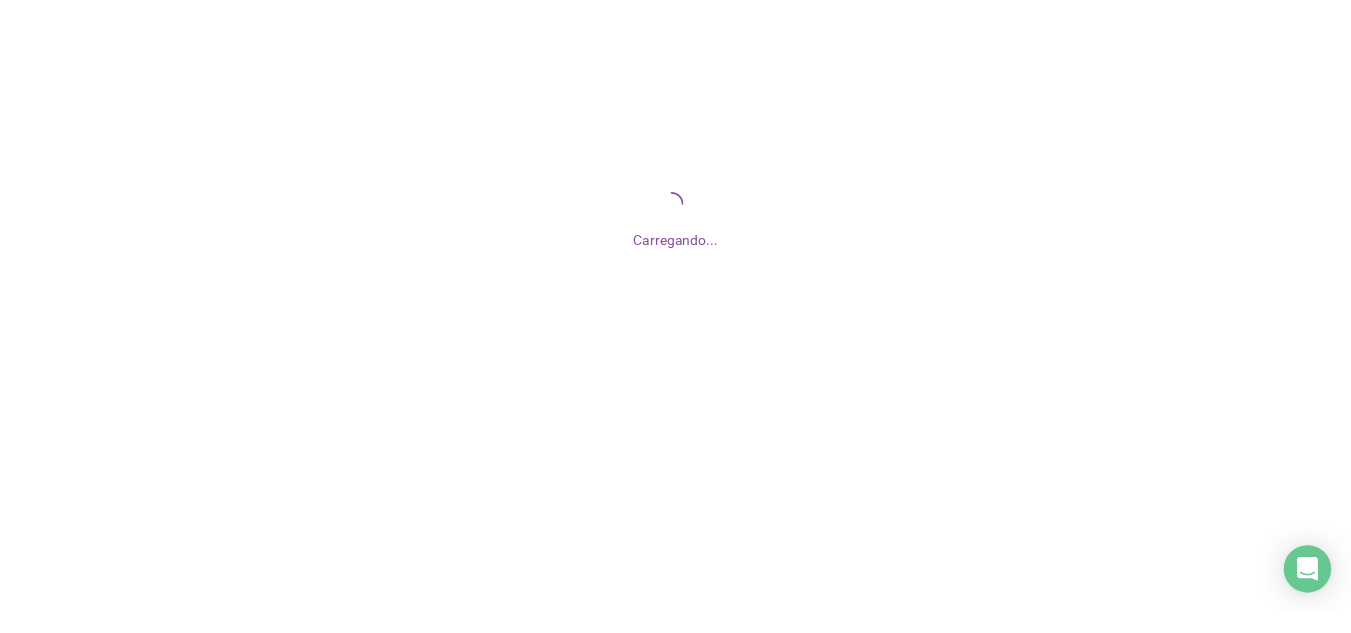 scroll, scrollTop: 0, scrollLeft: 0, axis: both 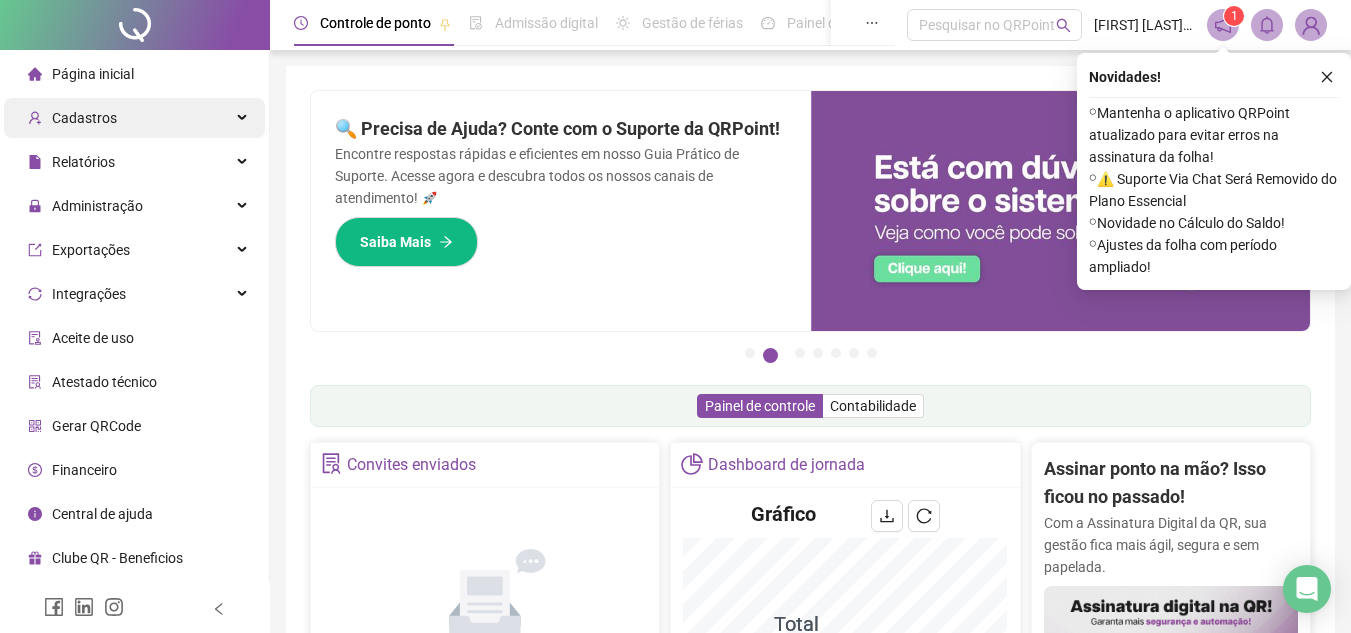 click on "Cadastros" at bounding box center (84, 118) 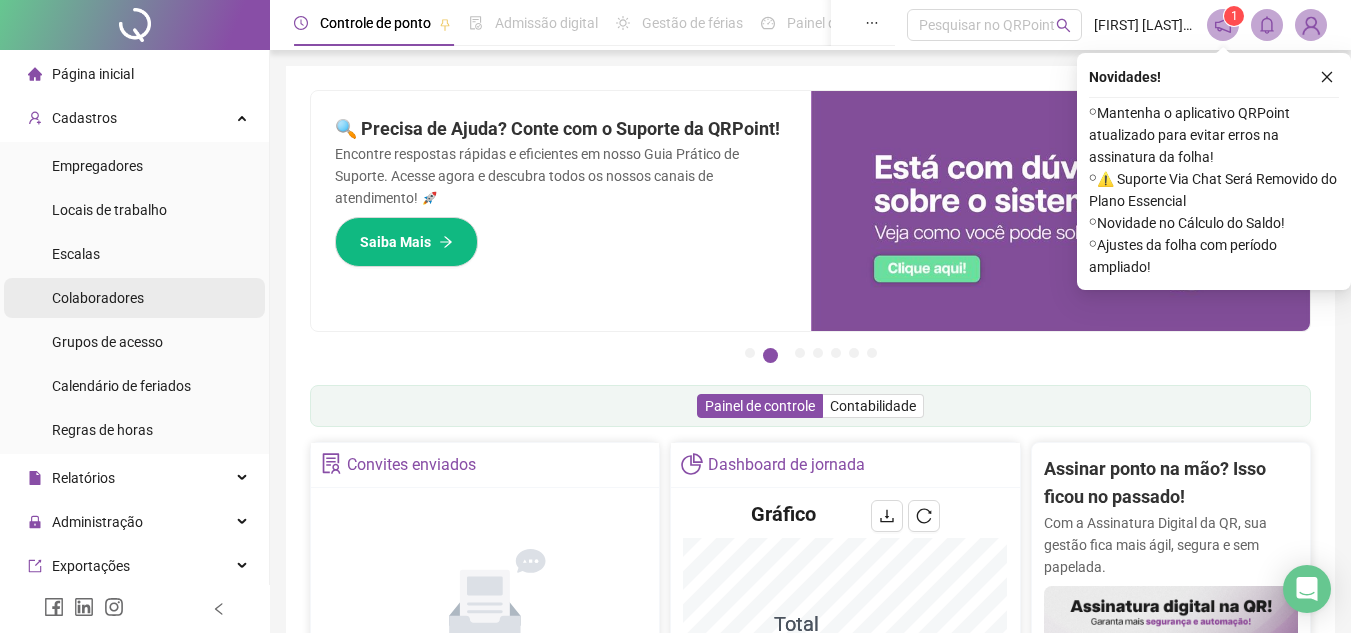 click on "Colaboradores" at bounding box center (98, 298) 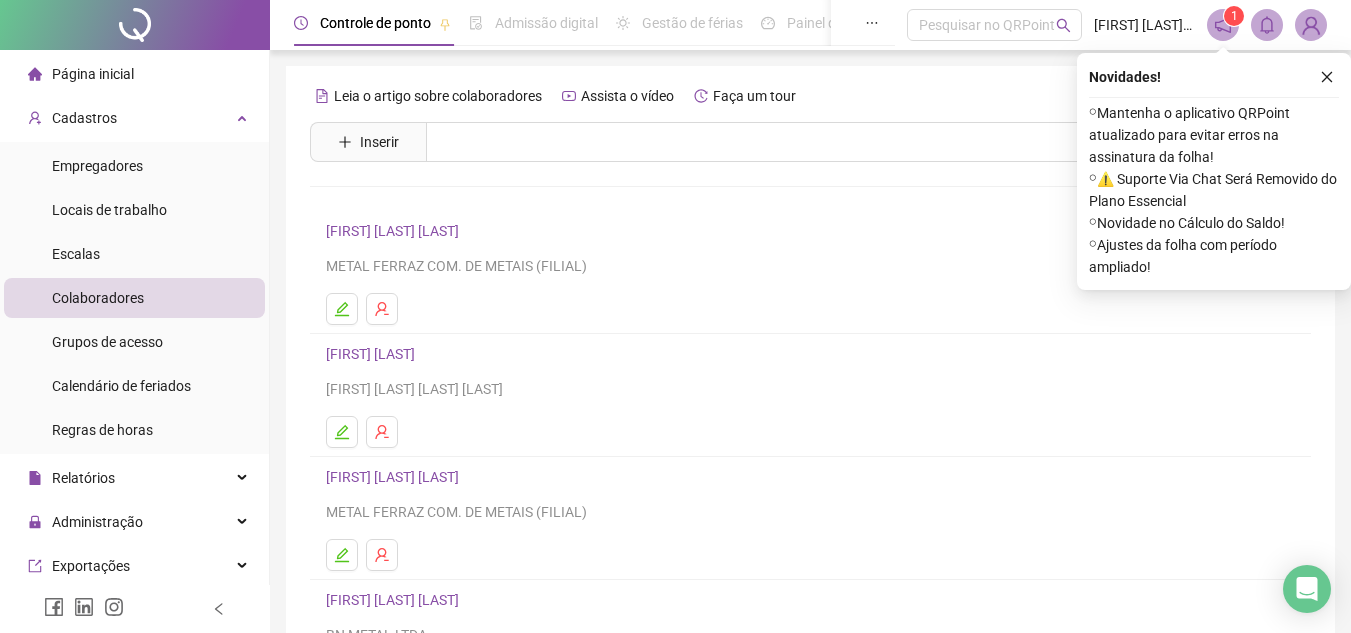 click on "Leia o artigo sobre colaboradores Assista o vídeo Faça um tour Inserir Nenhum resultado [FIRST] [LAST]    [COMPANY] [FIRST] [LAST]    [FIRST] [LAST] [LAST] [COMPANY] [FIRST] [LAST]    [COMPANY] [FIRST] [LAST]    [COMPANY] 1 2 3 4 5 ••• 8" at bounding box center [810, 468] 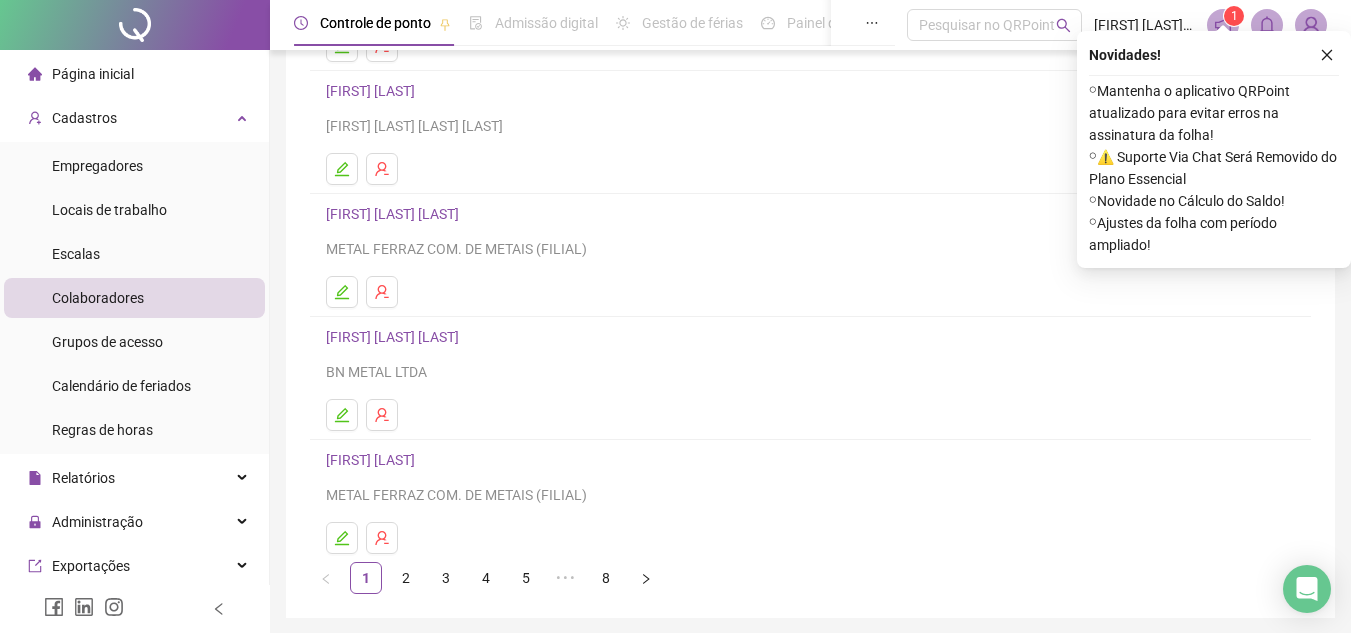 scroll, scrollTop: 334, scrollLeft: 0, axis: vertical 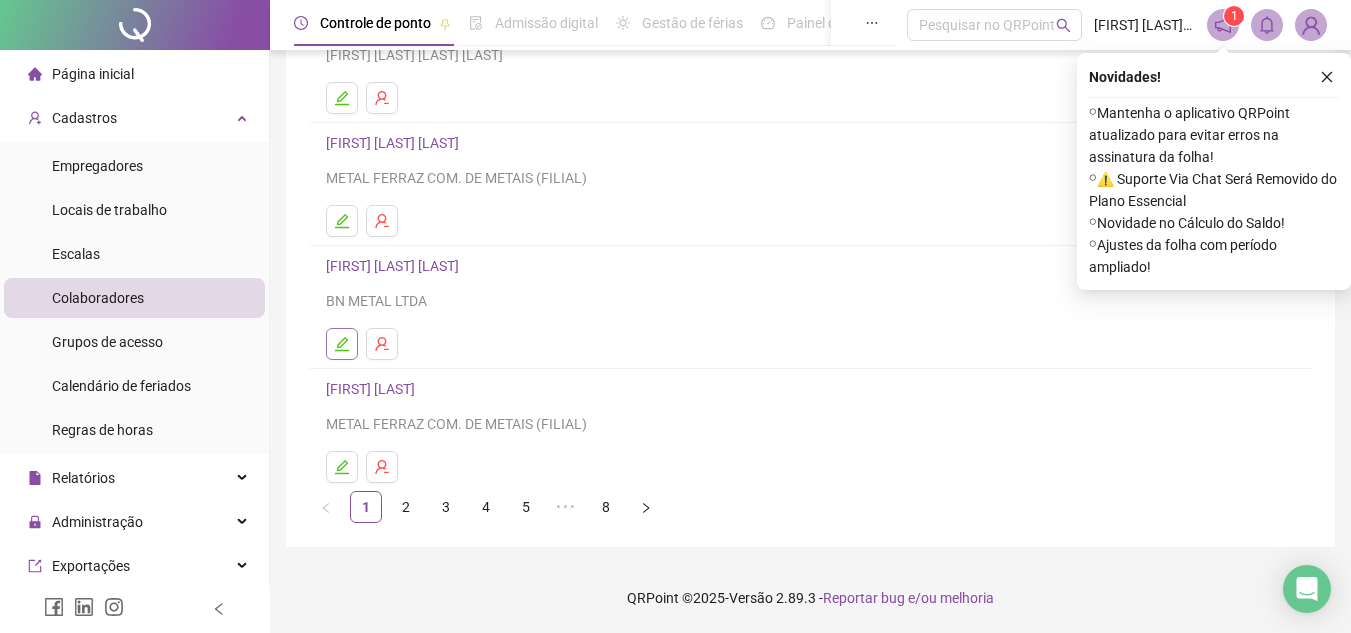 click 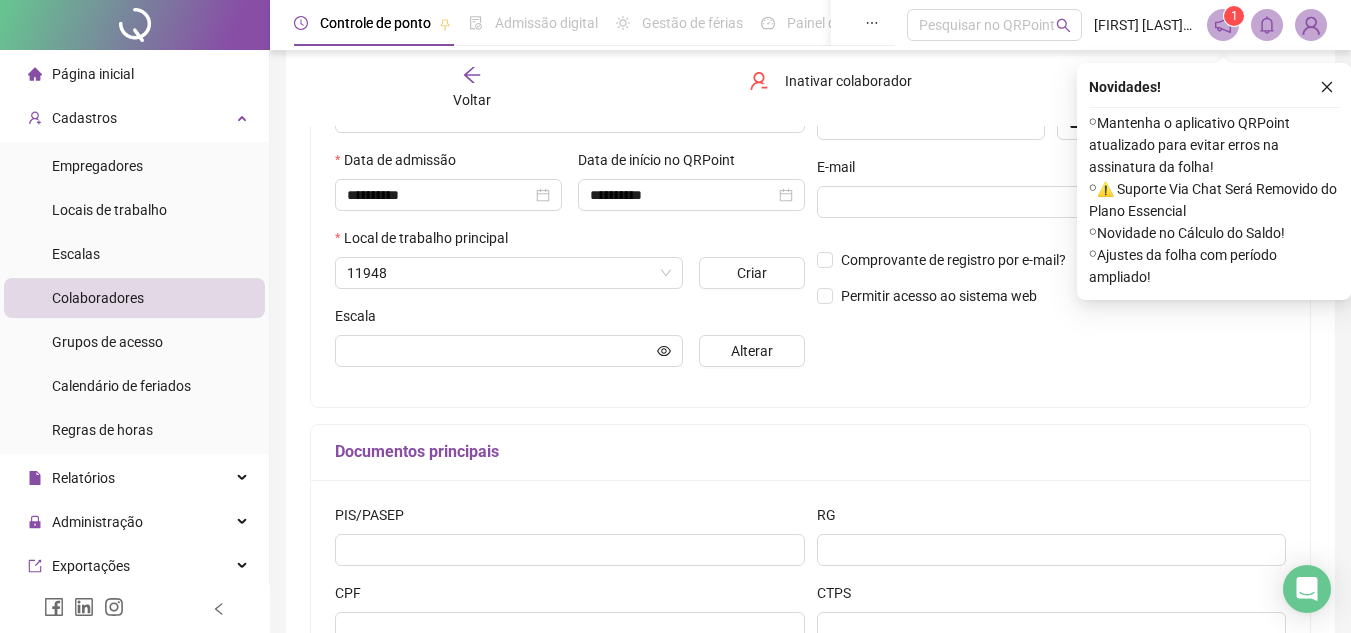 scroll, scrollTop: 344, scrollLeft: 0, axis: vertical 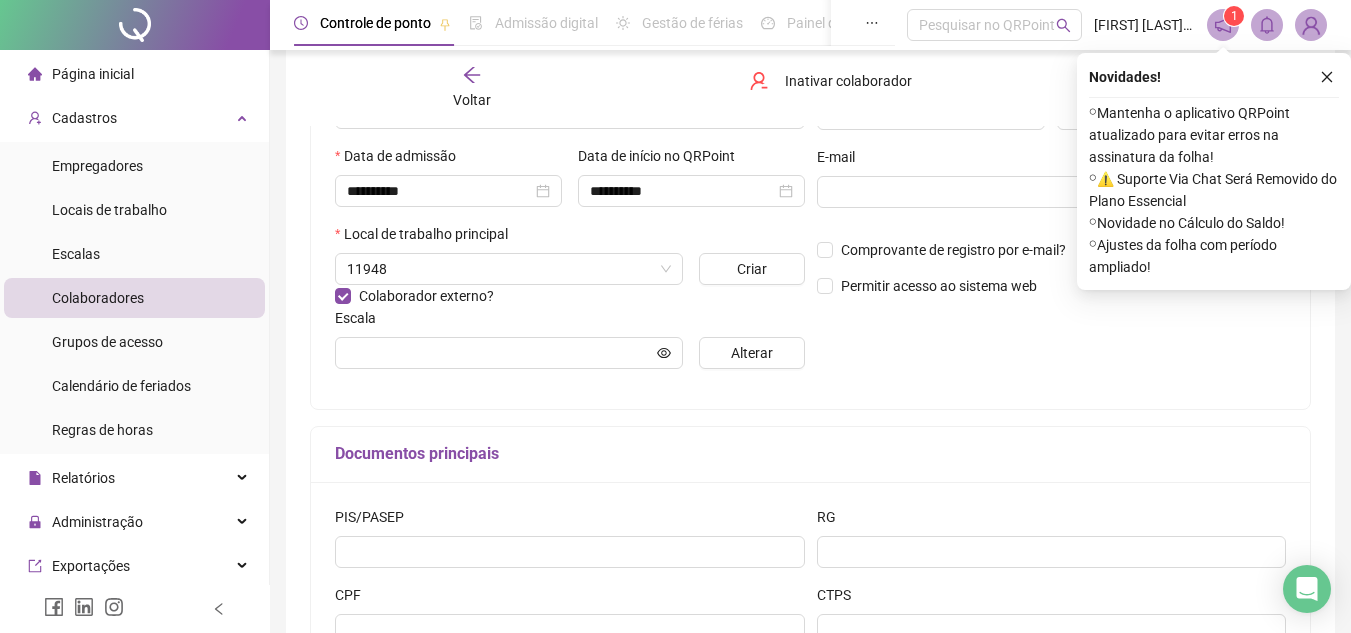 type on "***" 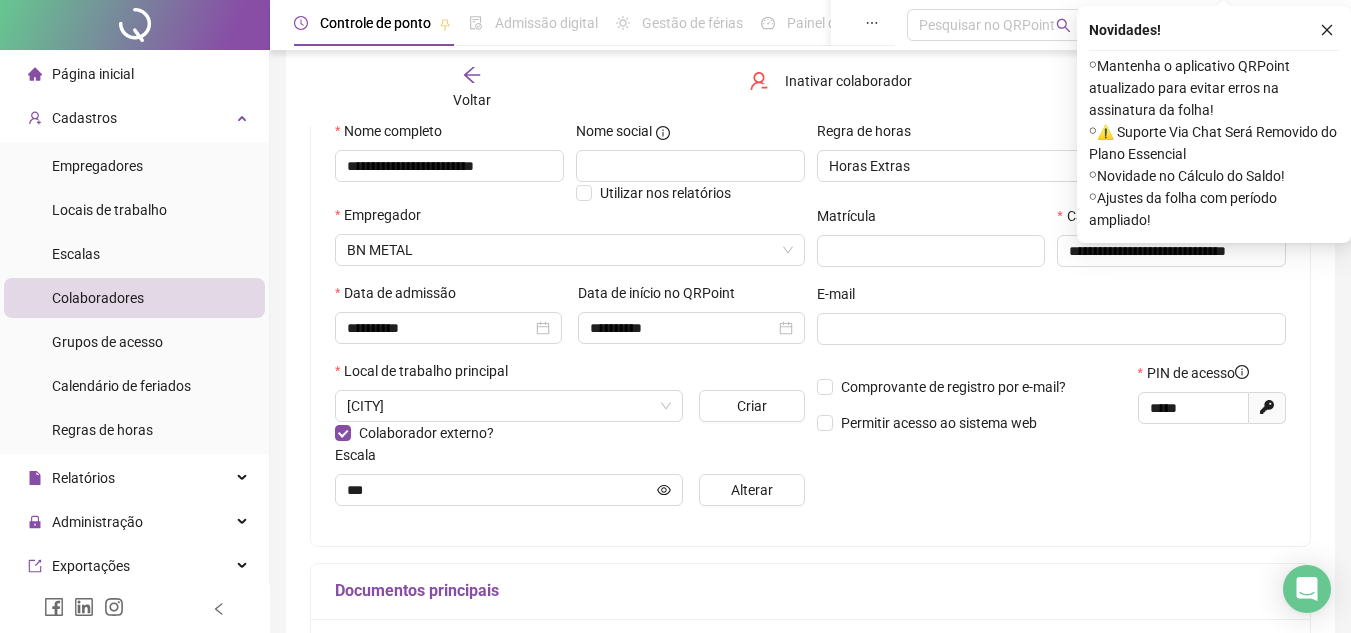scroll, scrollTop: 0, scrollLeft: 0, axis: both 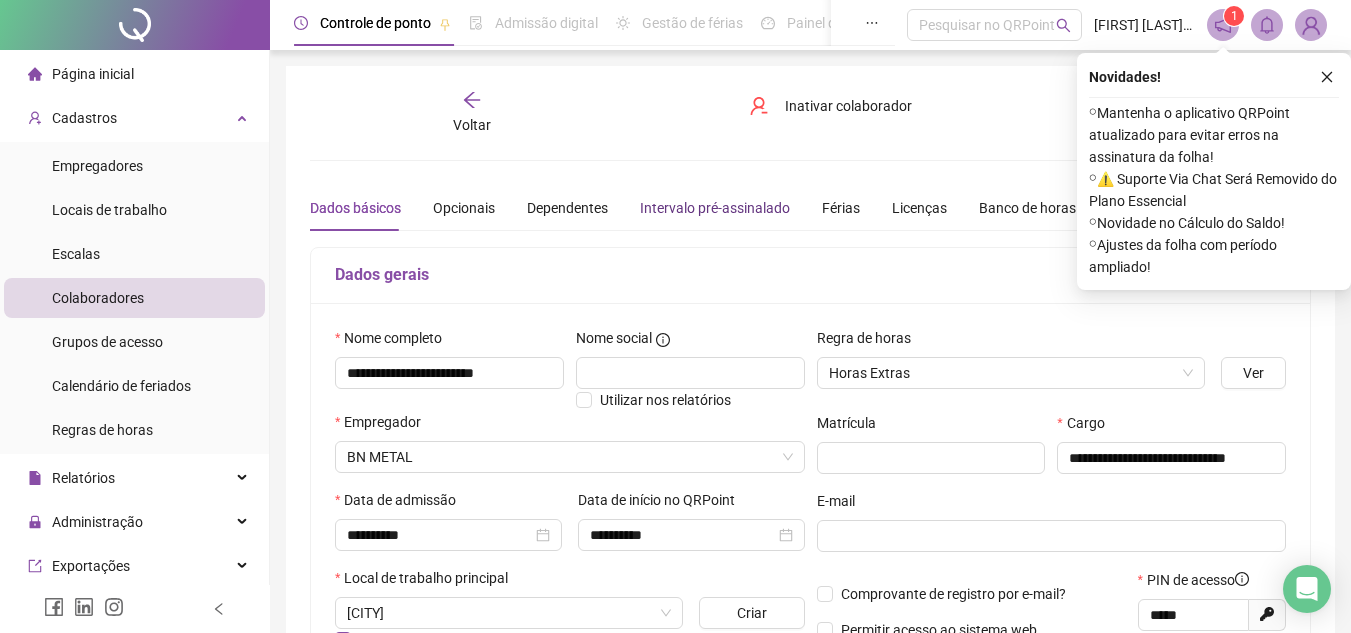click on "Intervalo pré-assinalado" at bounding box center [715, 208] 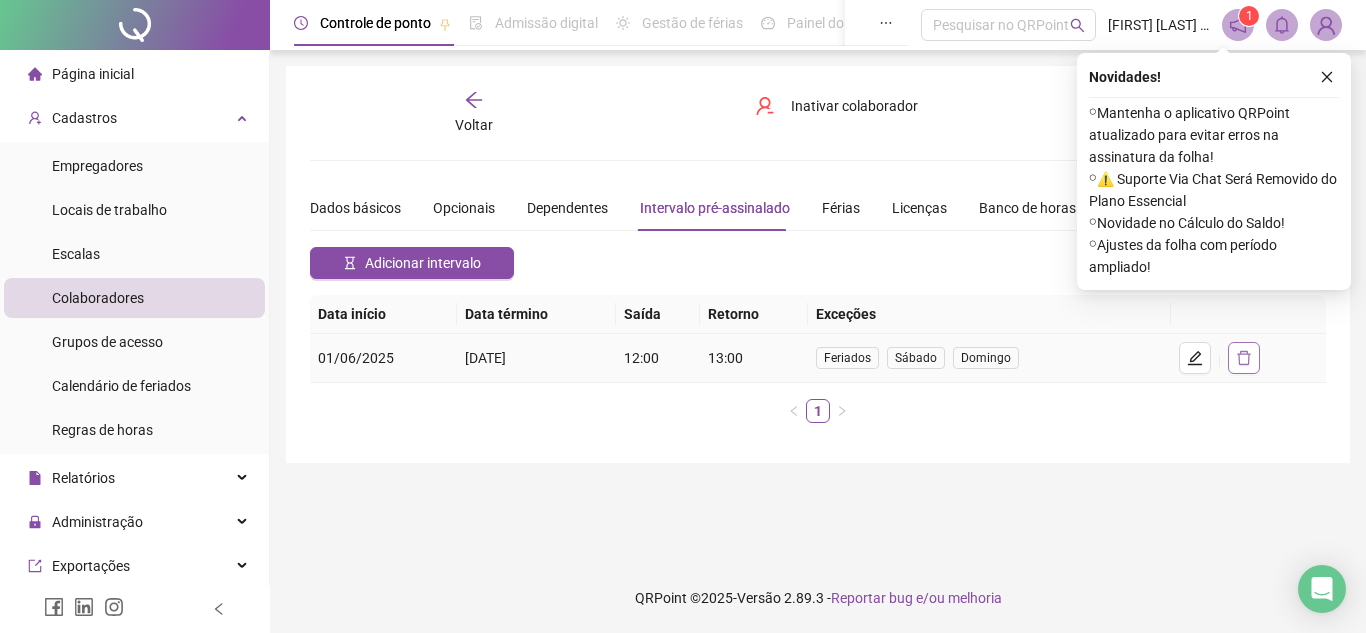 click at bounding box center (1244, 358) 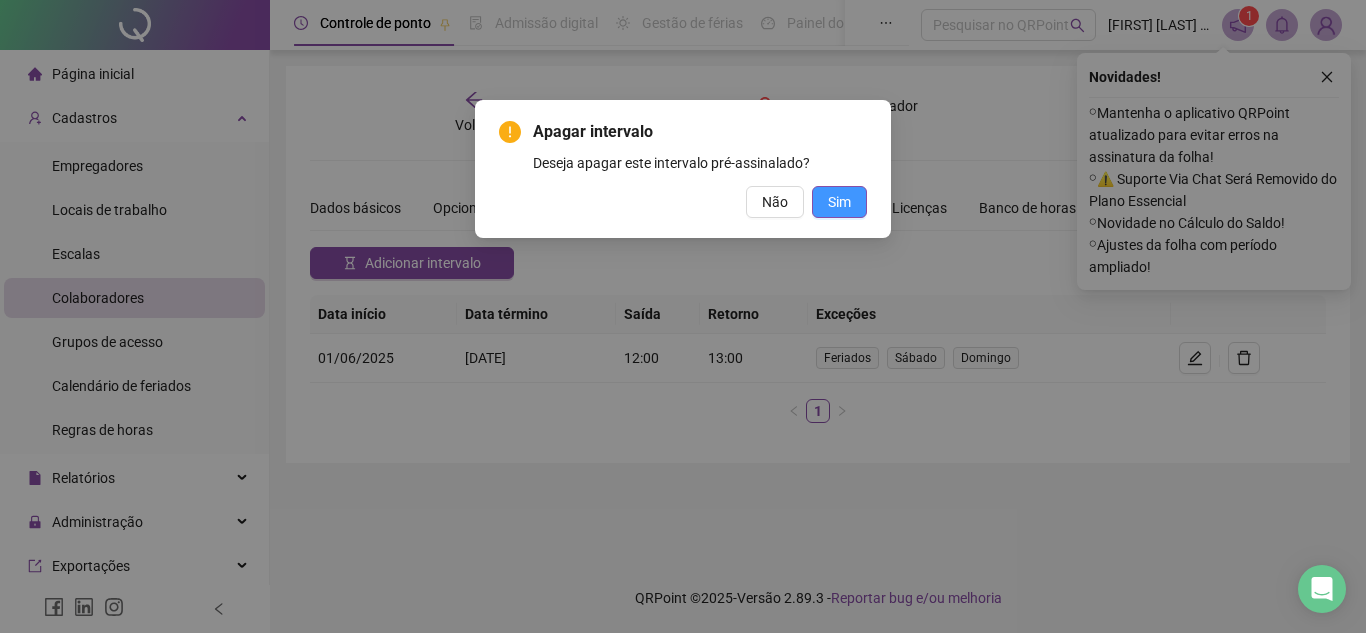 click on "Sim" at bounding box center [839, 202] 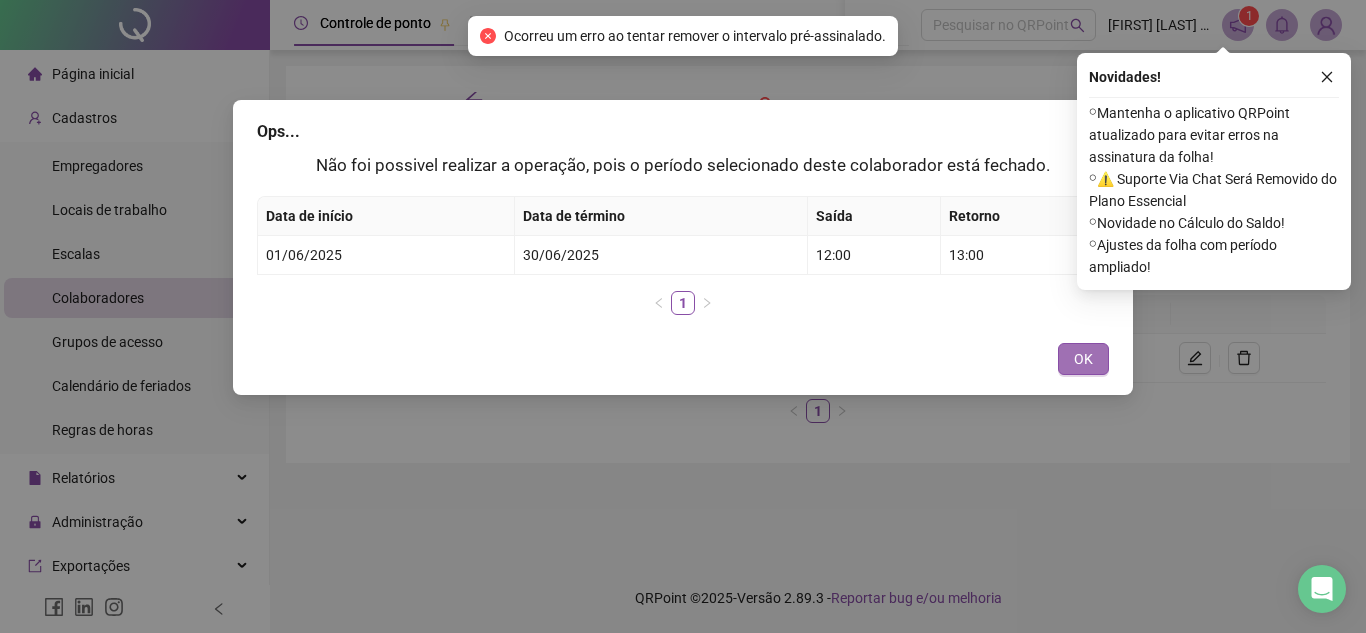 click on "OK" at bounding box center [1083, 359] 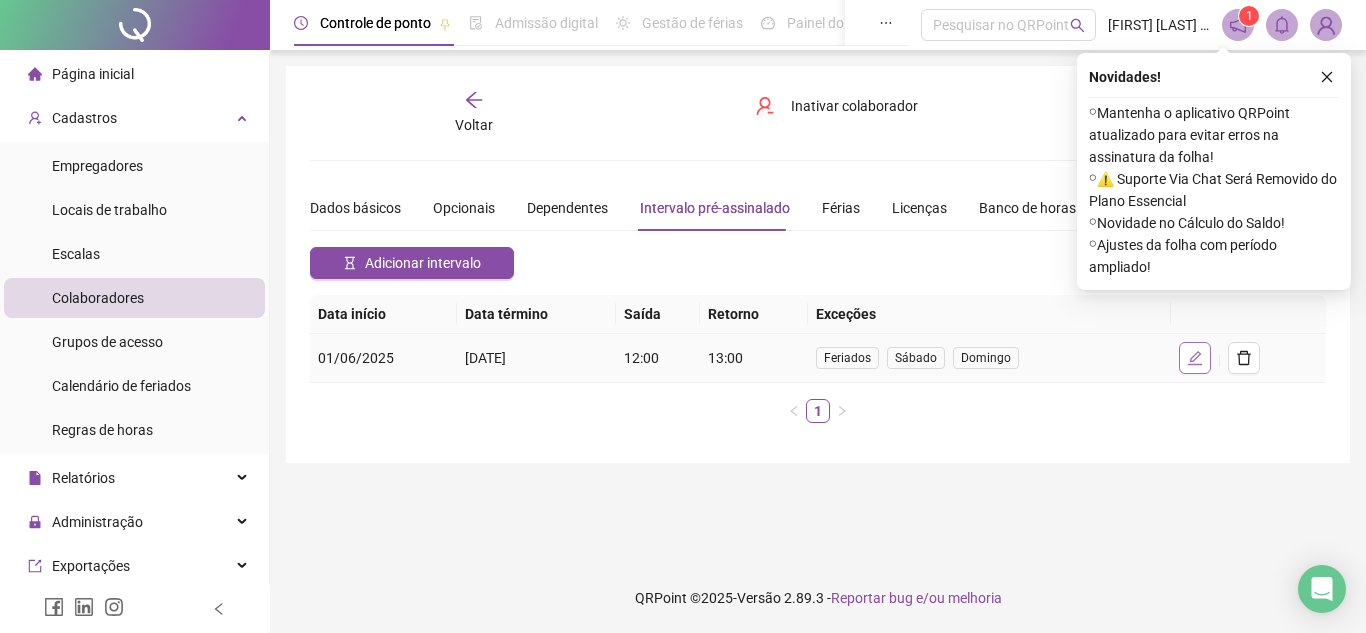 click at bounding box center [1195, 358] 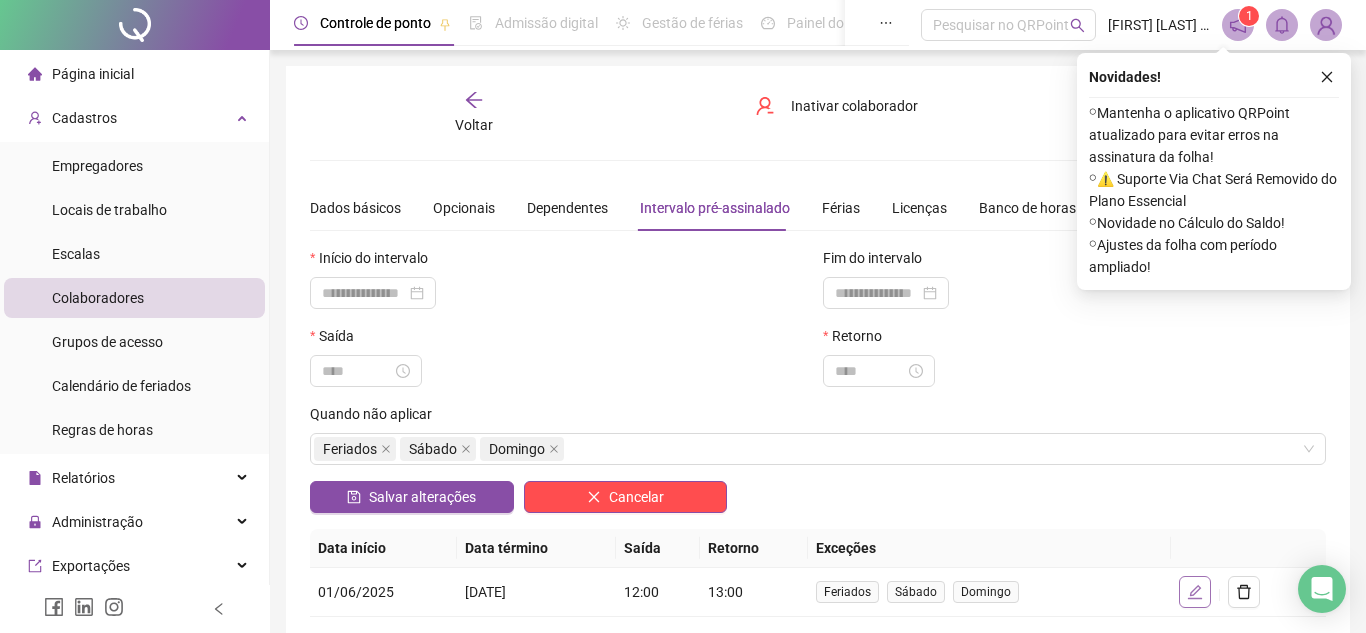 type on "**********" 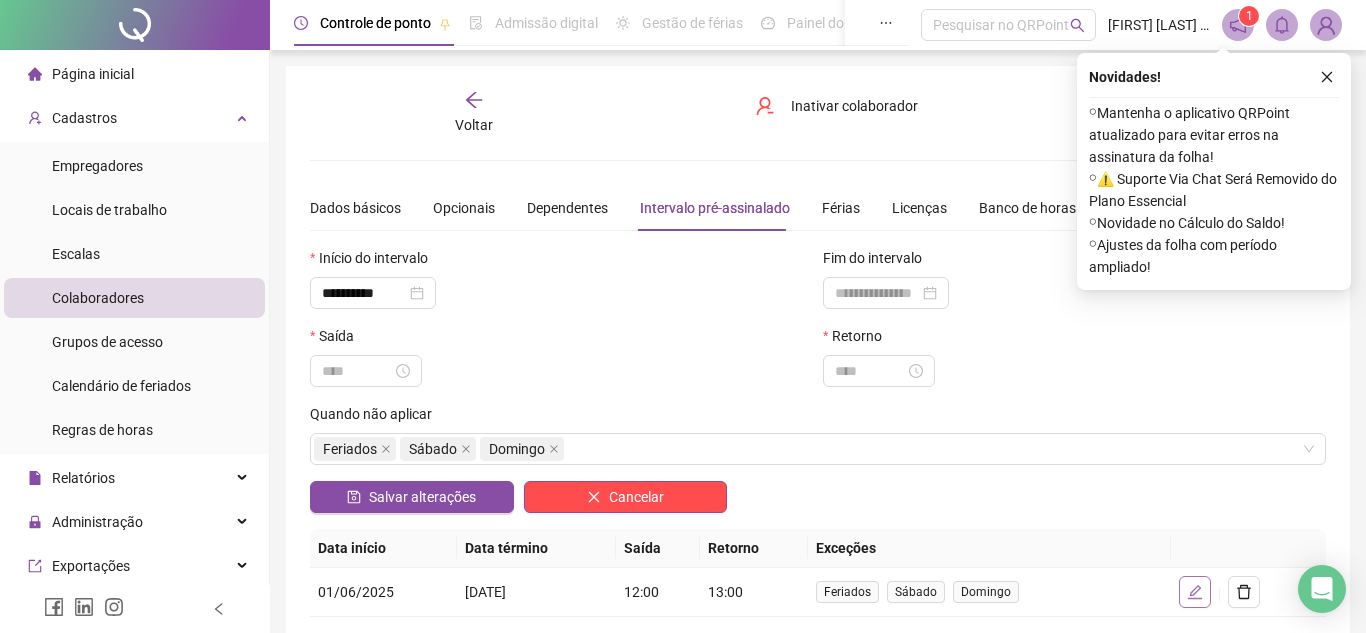 type on "**********" 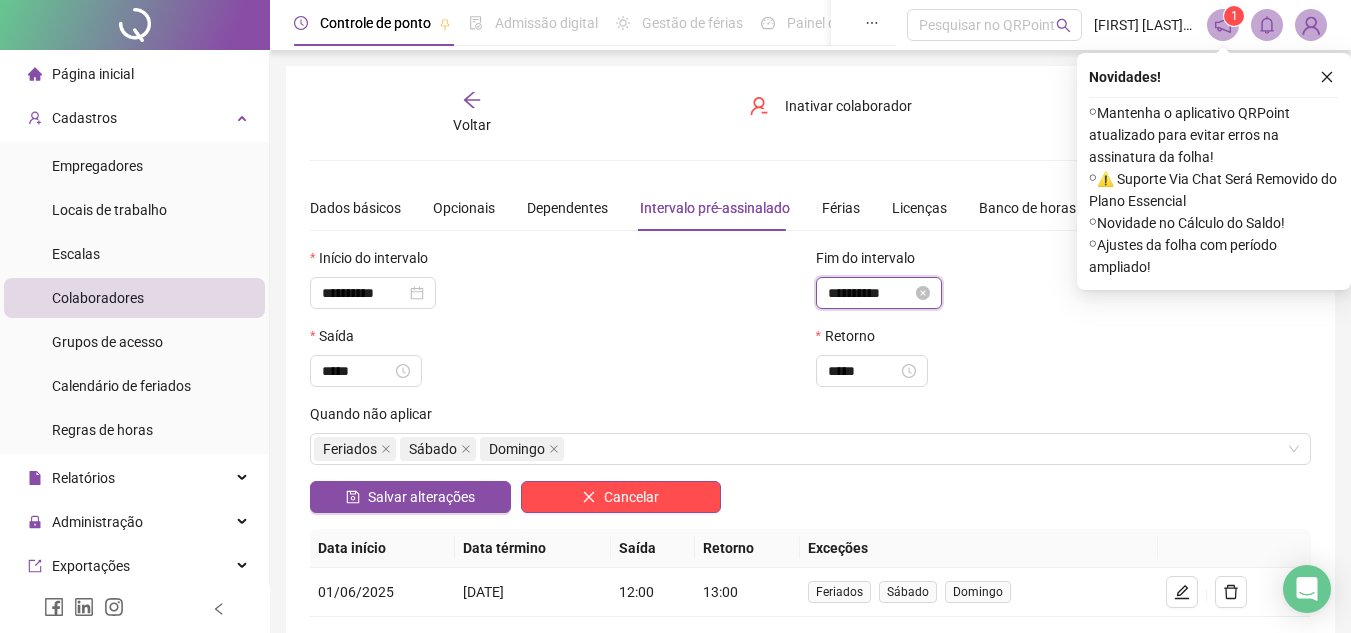 click on "**********" at bounding box center (870, 293) 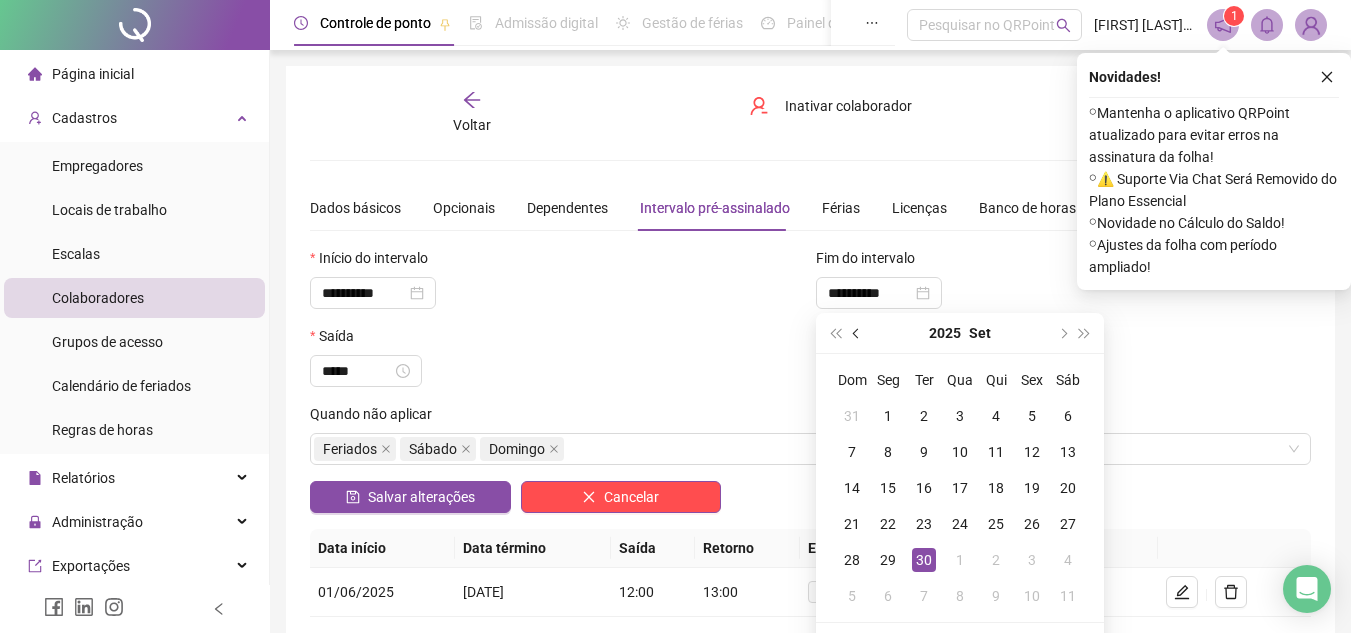 click at bounding box center (857, 333) 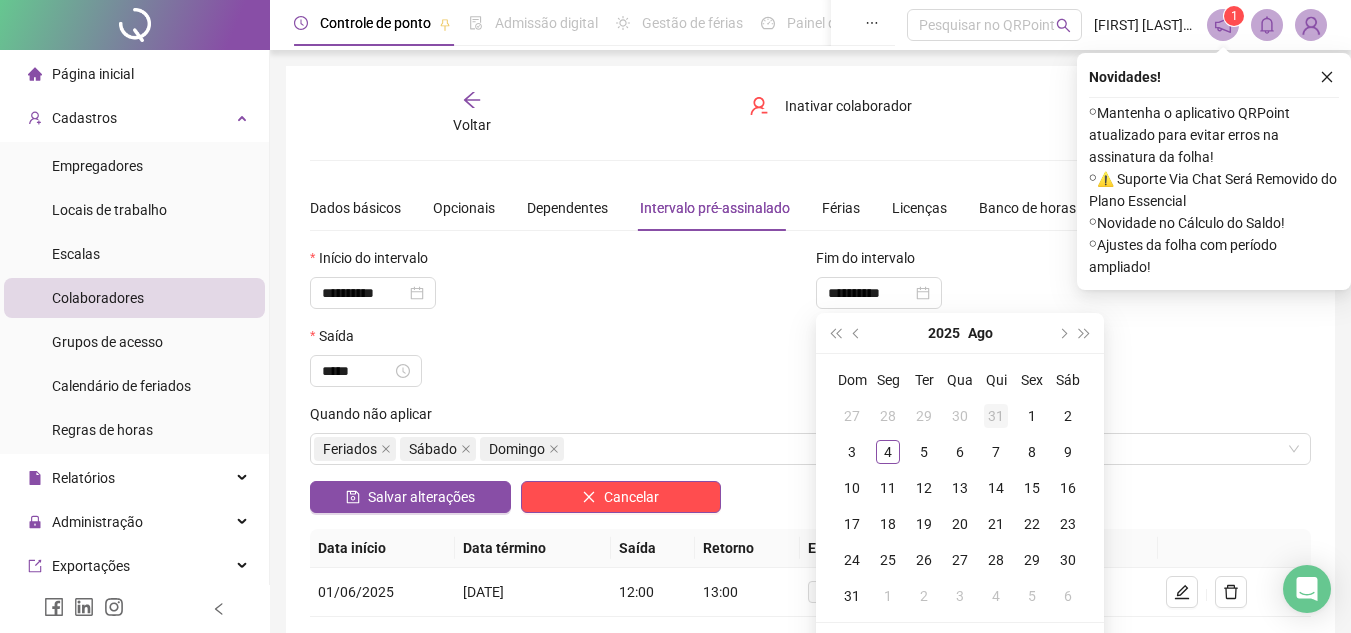 type on "**********" 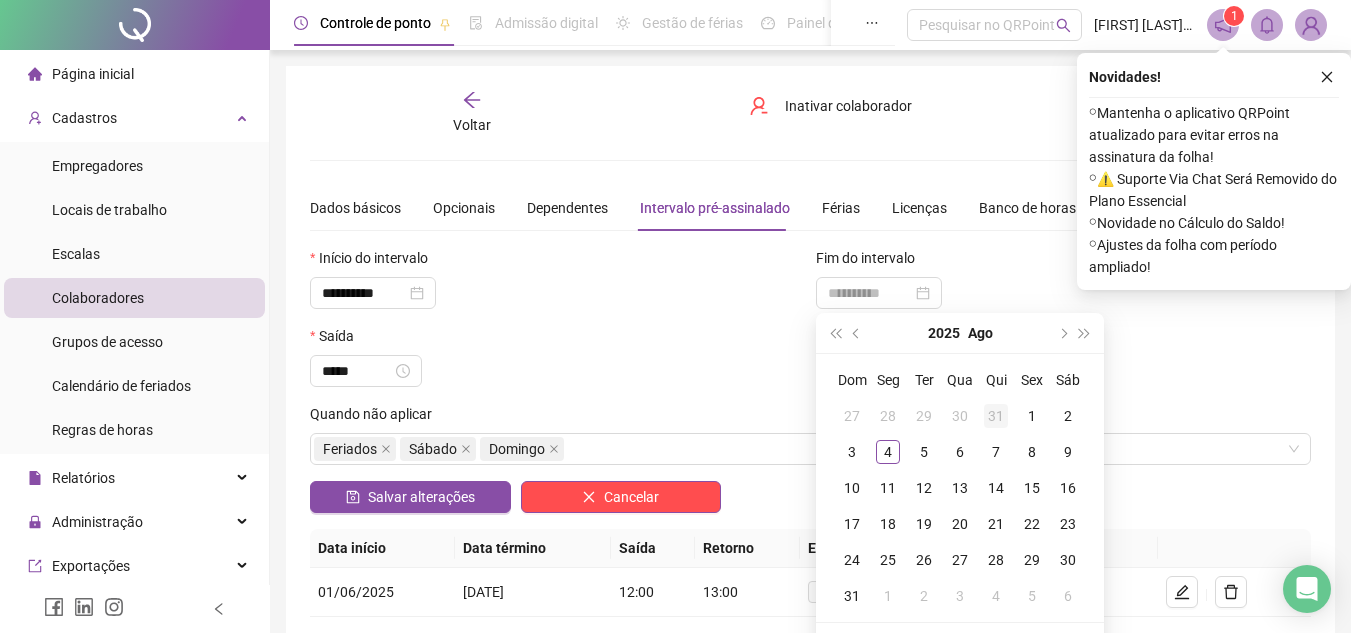 click on "31" at bounding box center [996, 416] 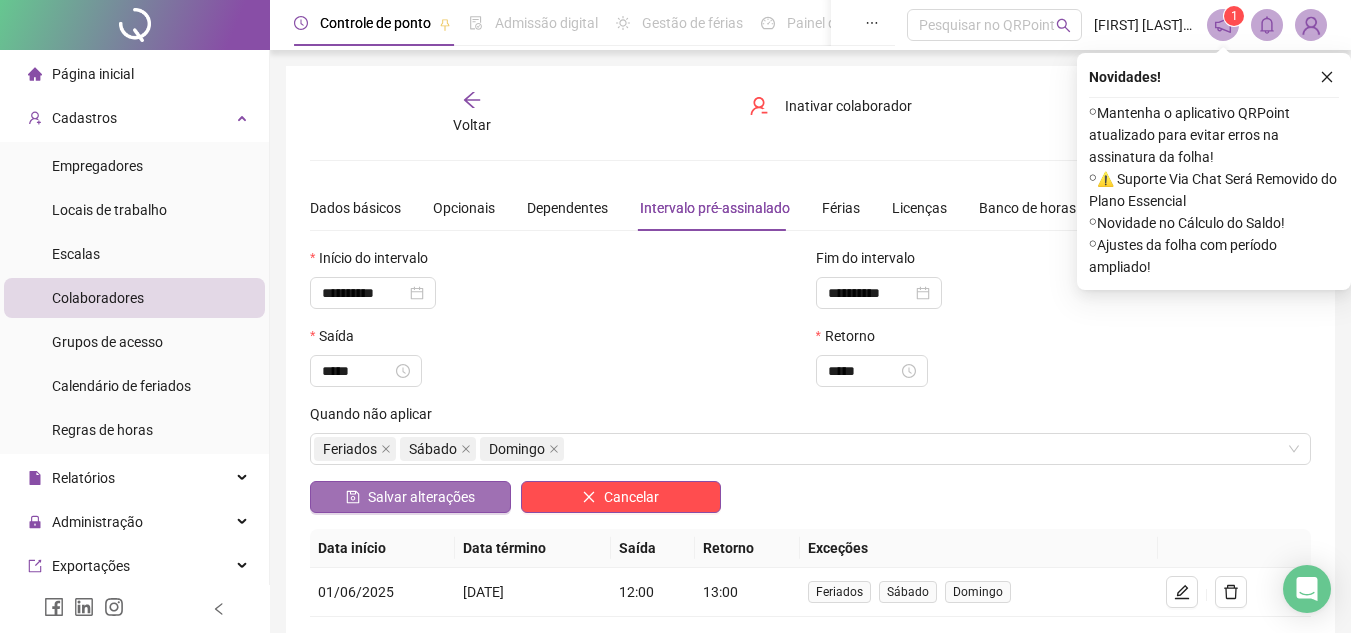 click on "Salvar alterações" at bounding box center [421, 497] 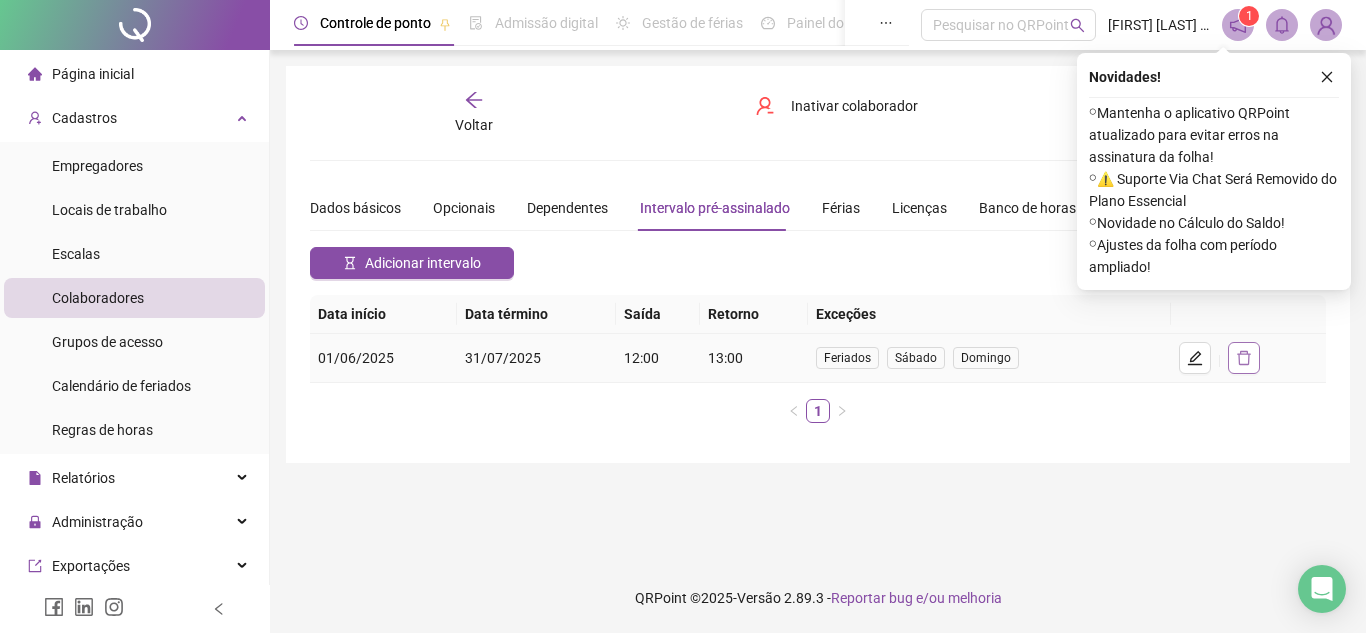 click at bounding box center (1244, 358) 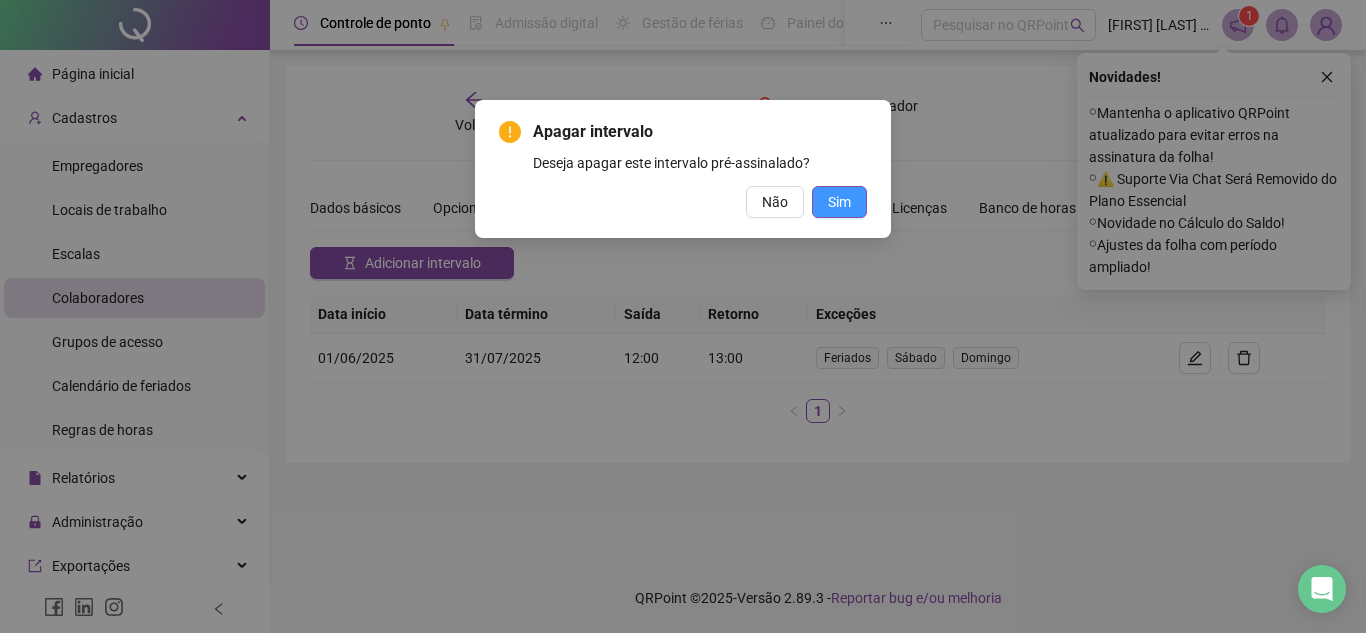 click on "Sim" at bounding box center (839, 202) 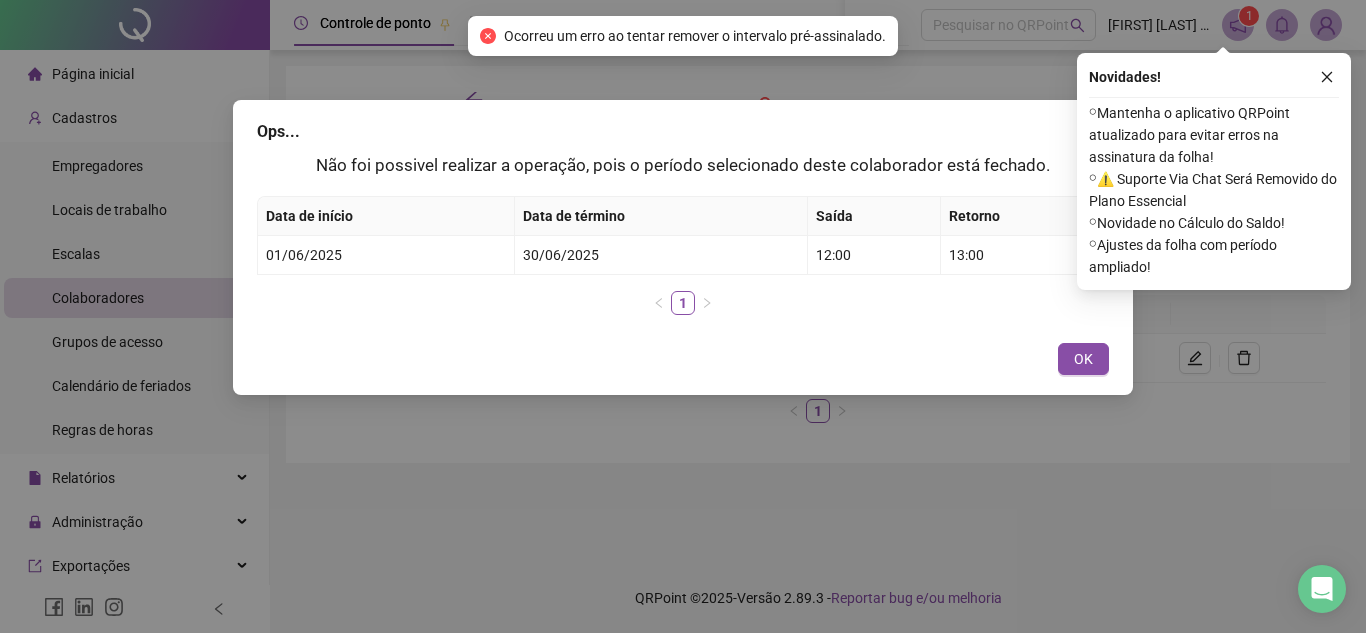click on "OK" at bounding box center (1083, 359) 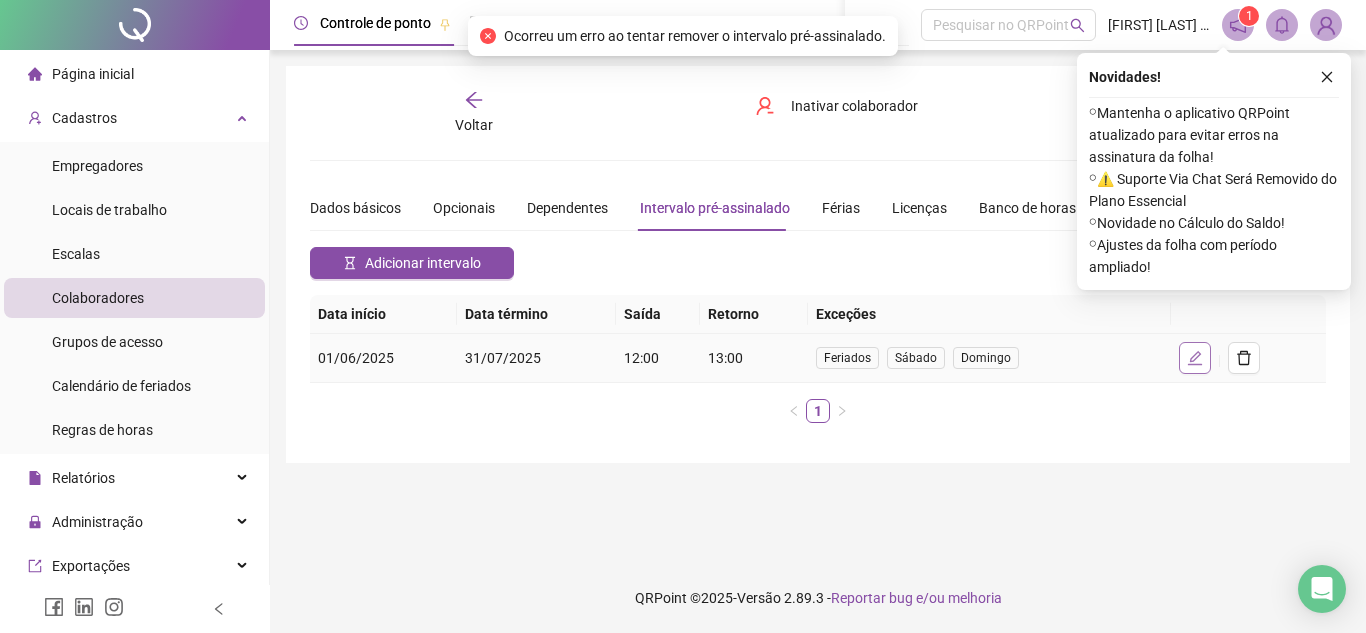 click 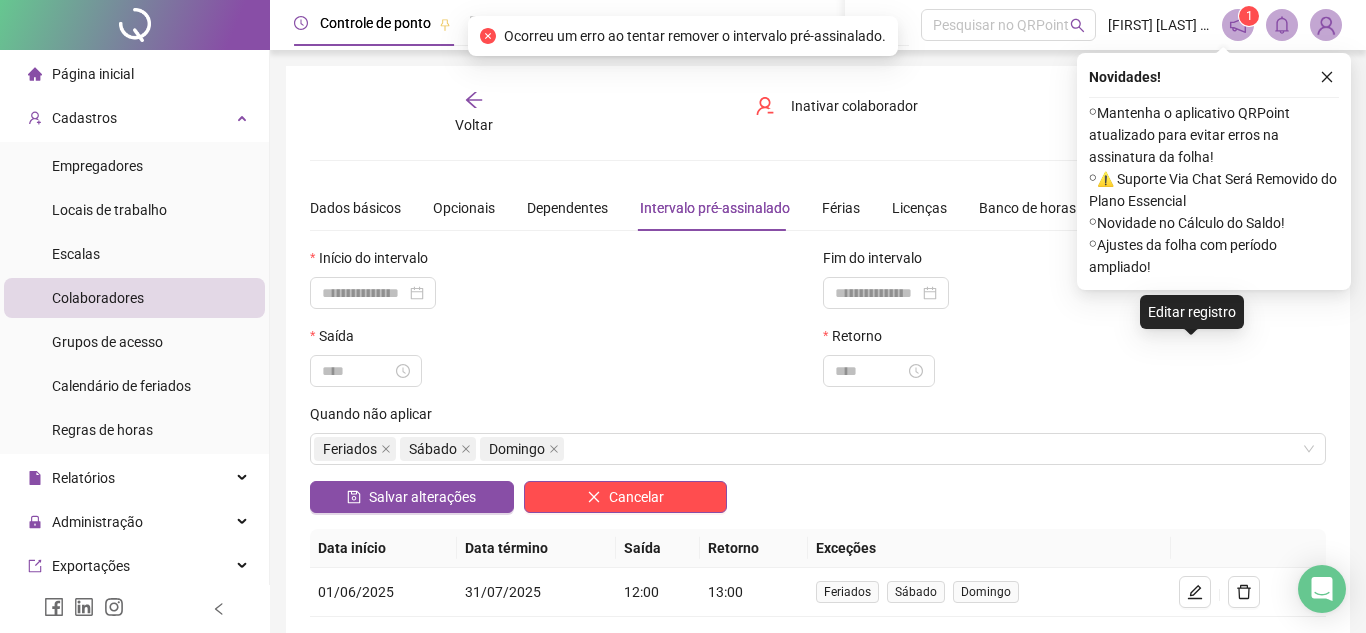 type on "**********" 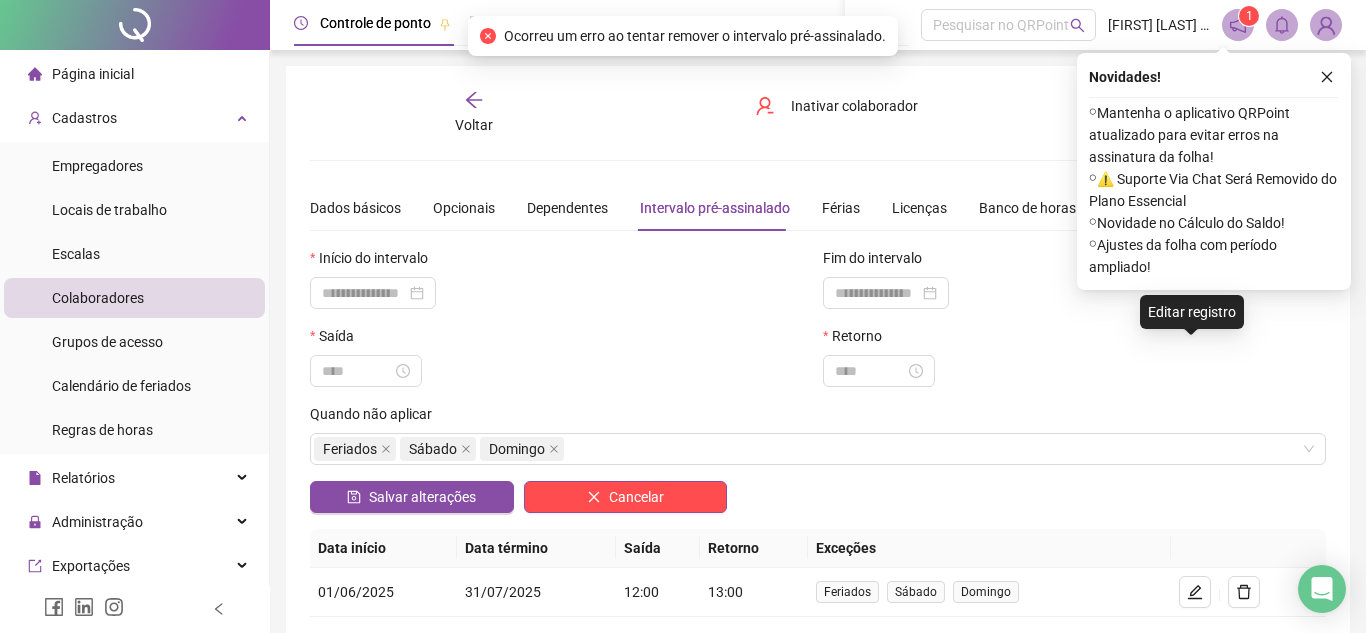 type on "**********" 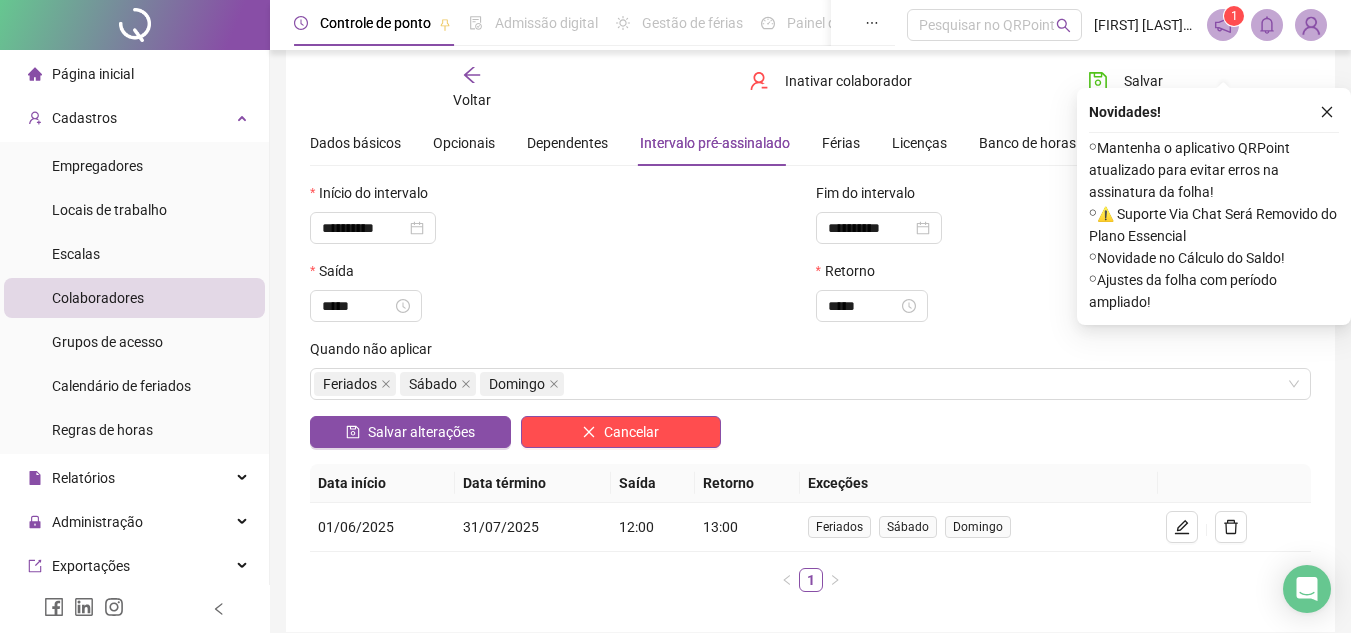 scroll, scrollTop: 100, scrollLeft: 0, axis: vertical 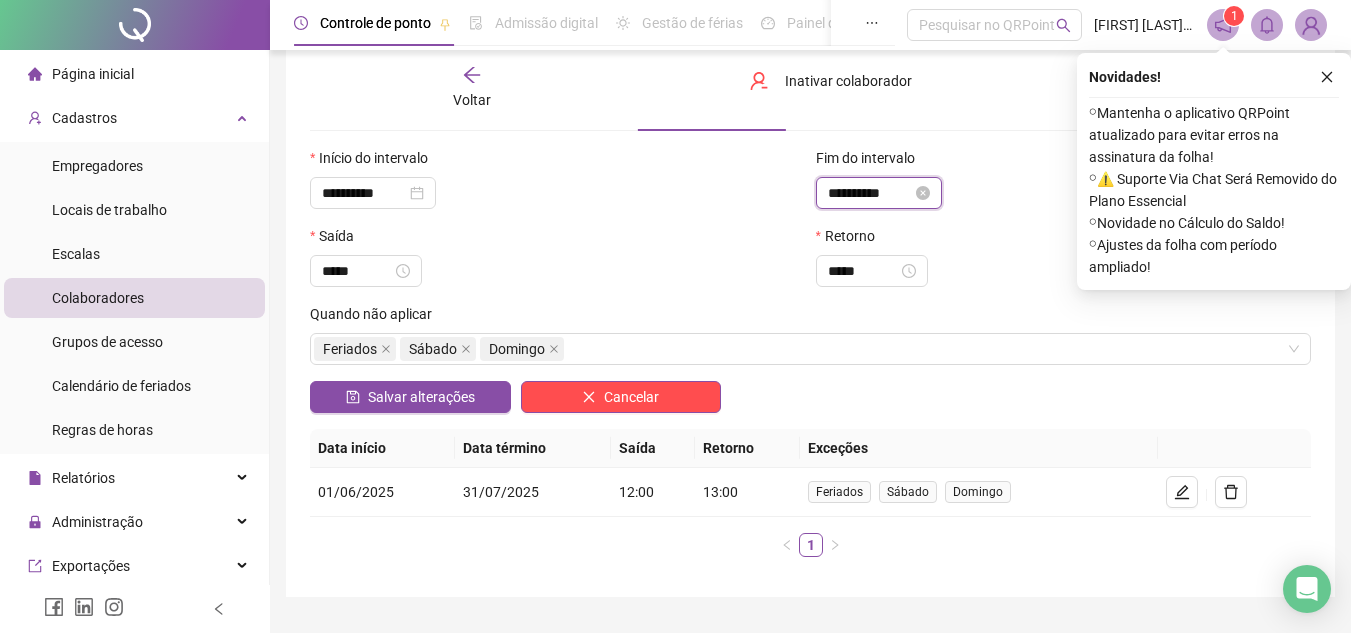 click on "**********" at bounding box center [870, 193] 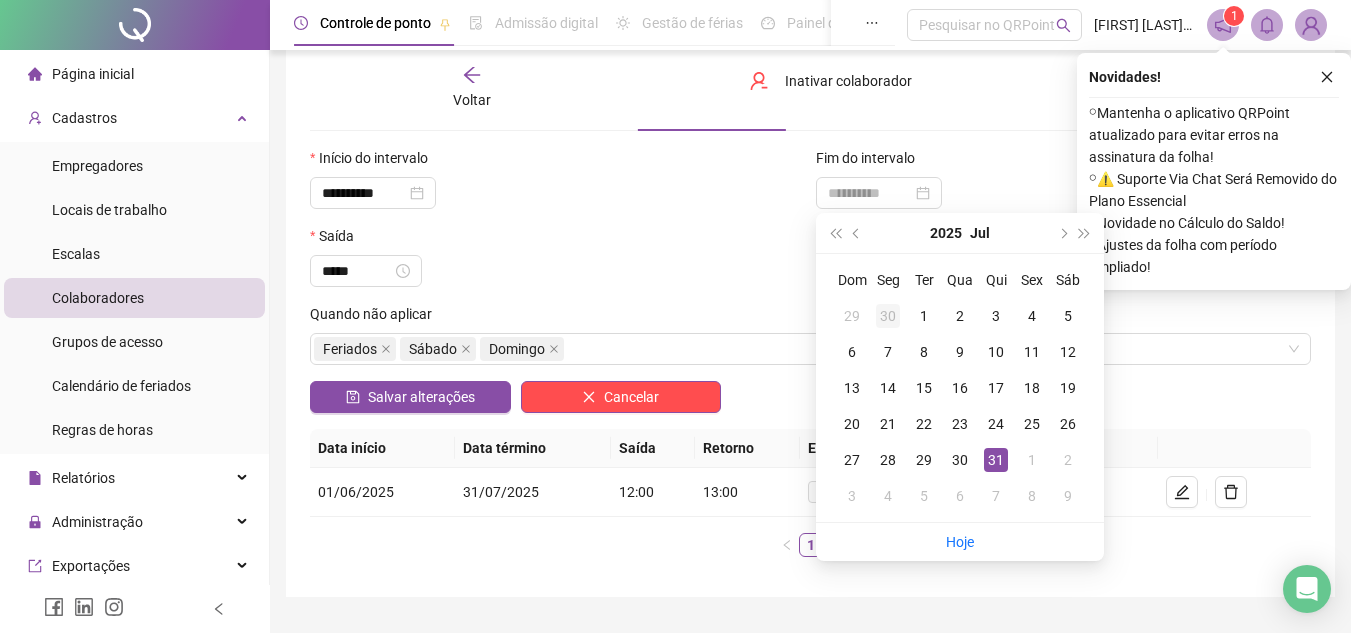click on "30" at bounding box center (888, 316) 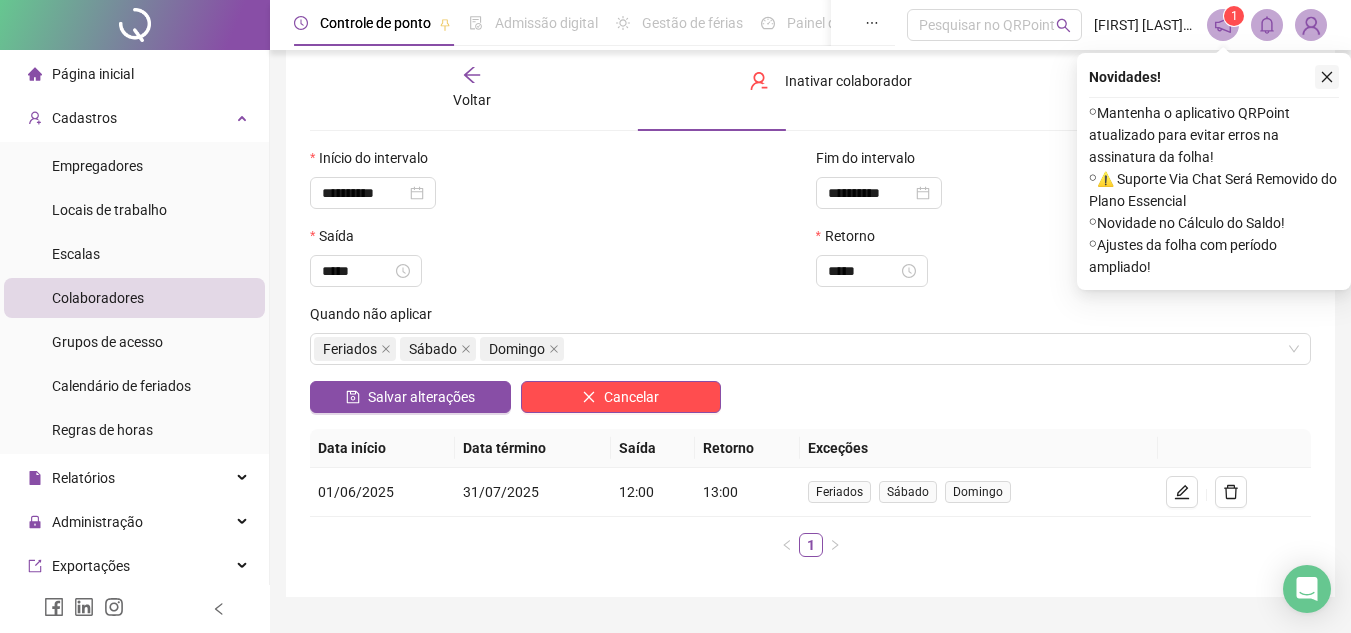 click at bounding box center (1327, 77) 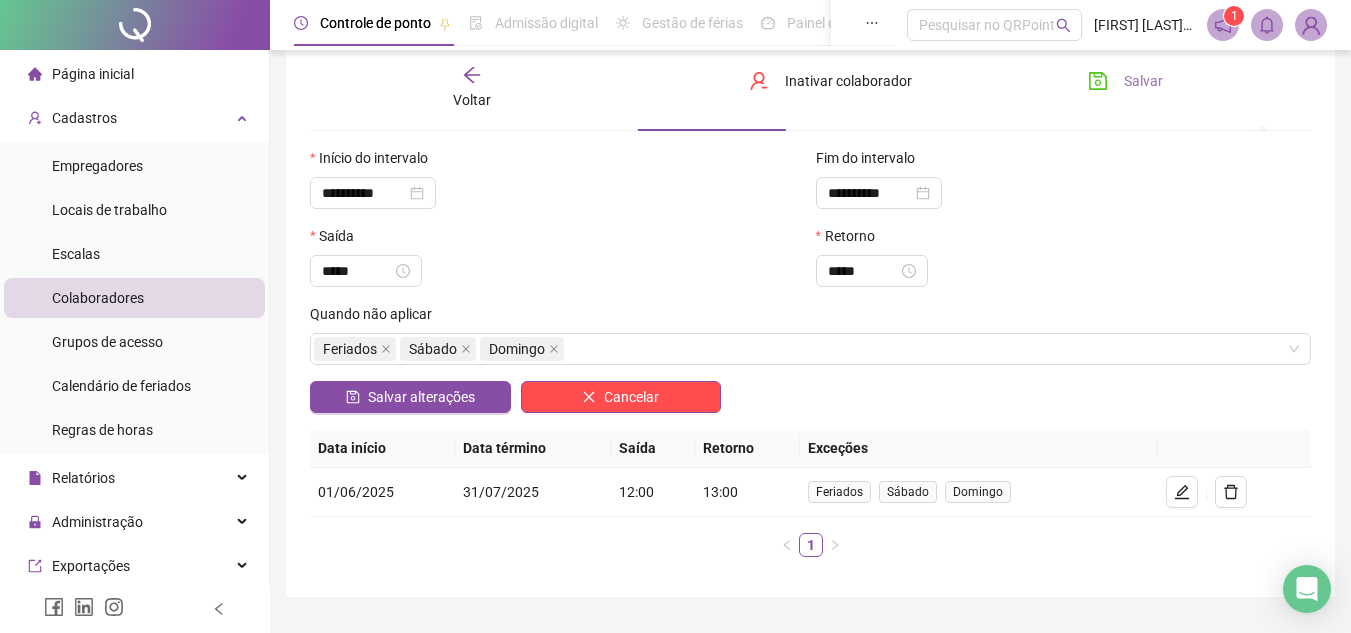 click 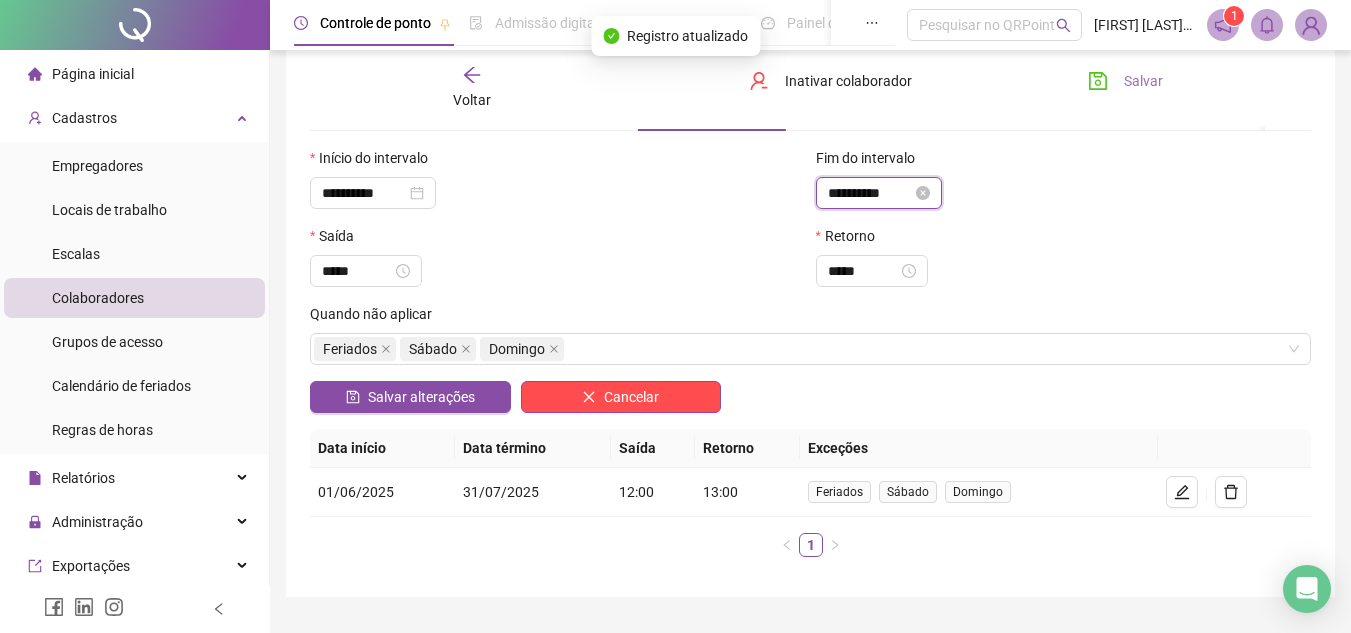 click on "**********" at bounding box center [870, 193] 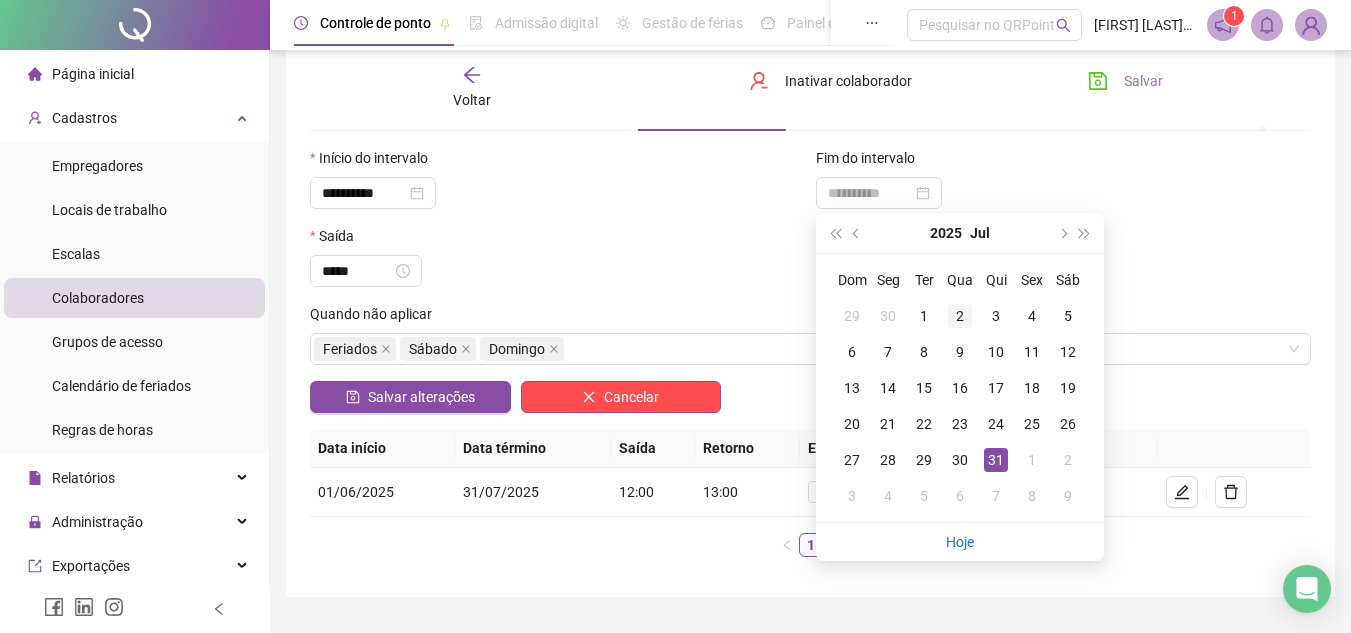 click on "2" at bounding box center (960, 316) 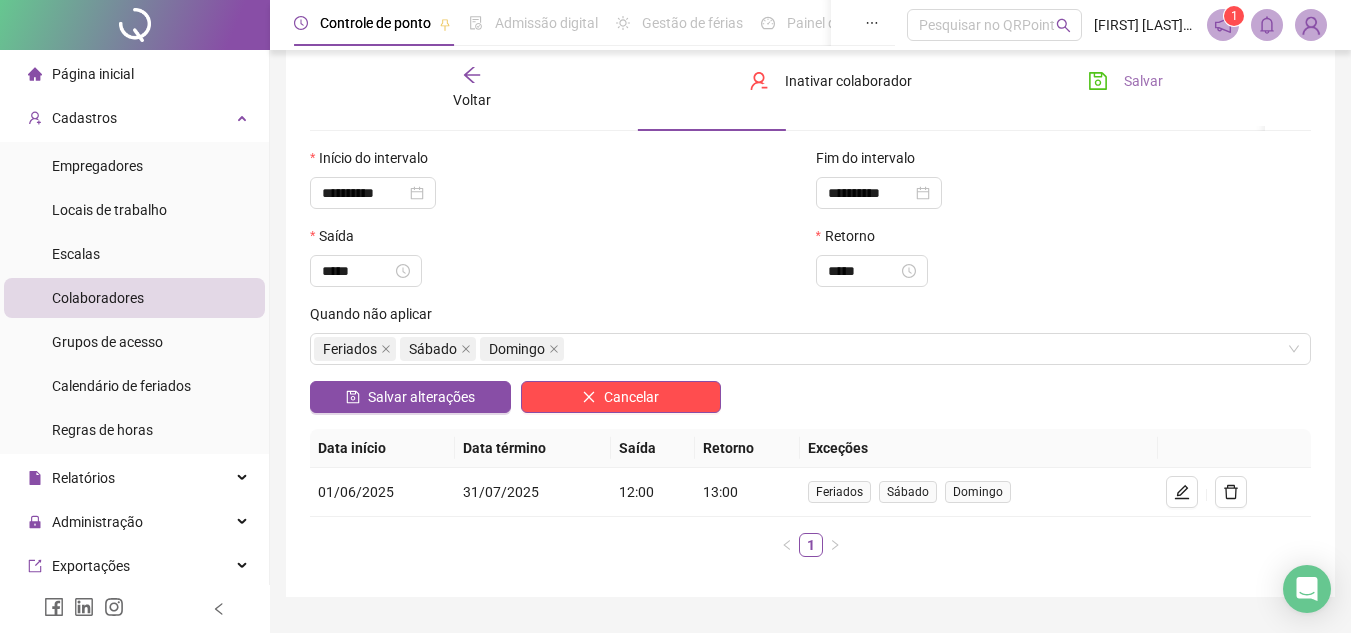 click on "Salvar" at bounding box center [1125, 81] 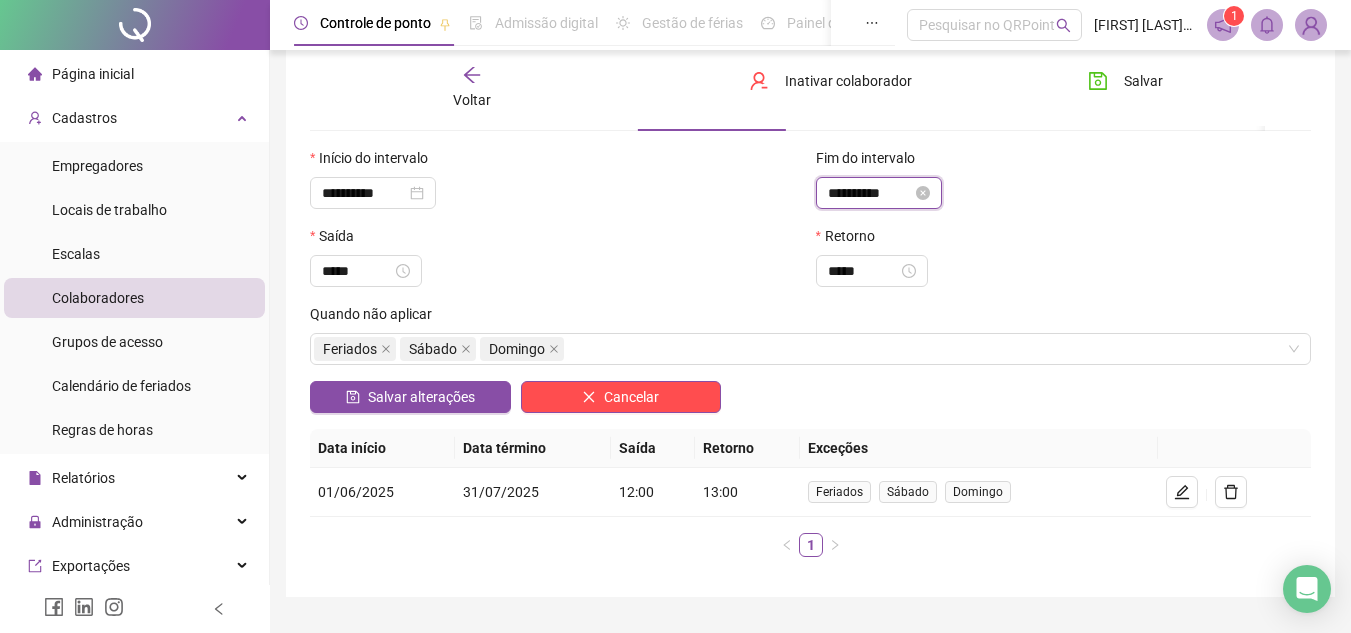click on "**********" at bounding box center [870, 193] 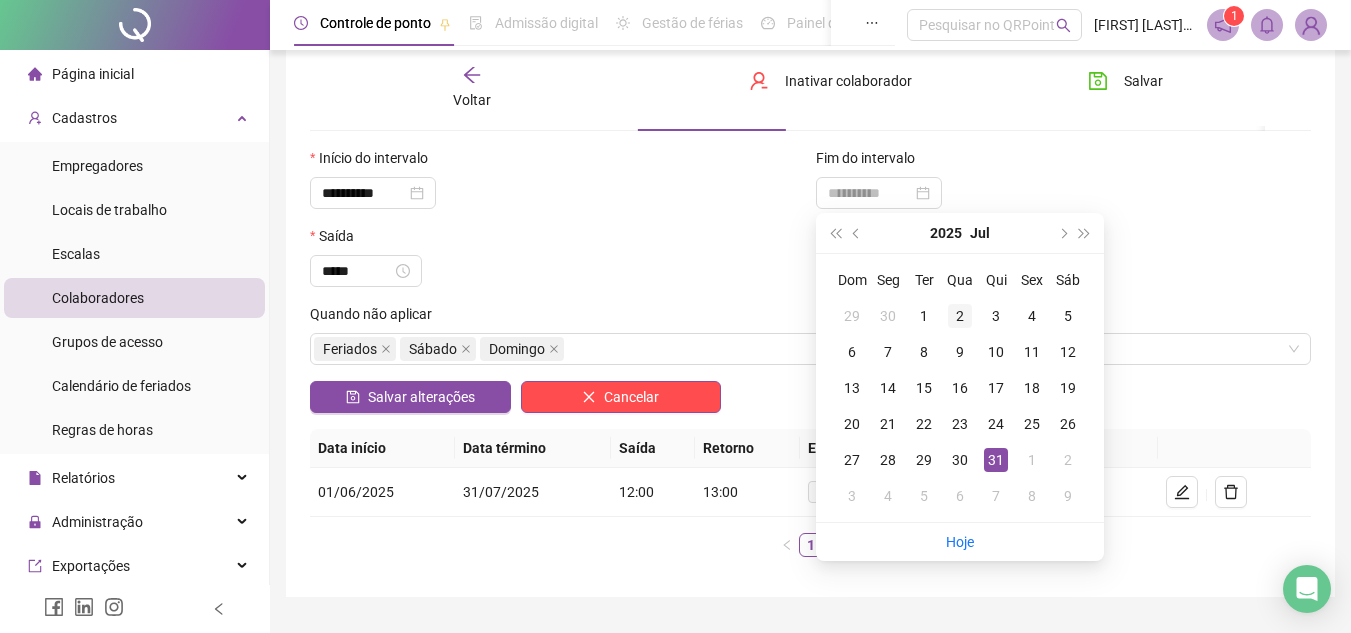 click on "2" at bounding box center (960, 316) 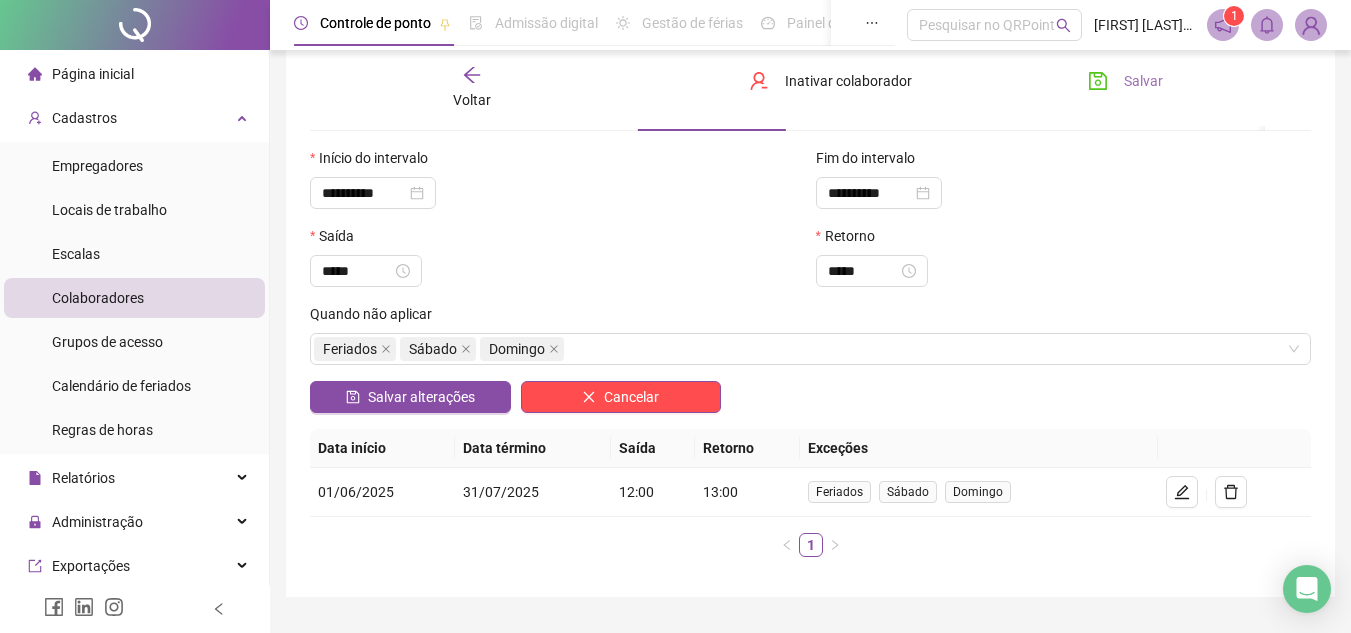 click on "Salvar" at bounding box center (1125, 81) 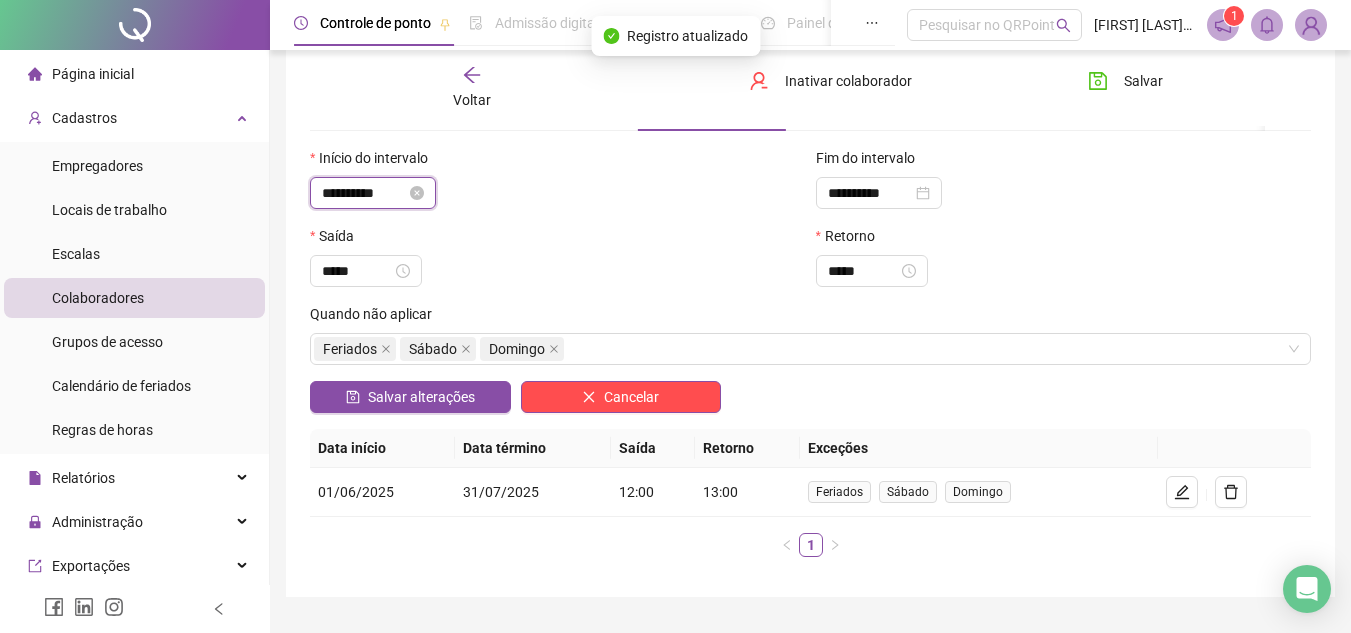 click on "**********" at bounding box center (364, 193) 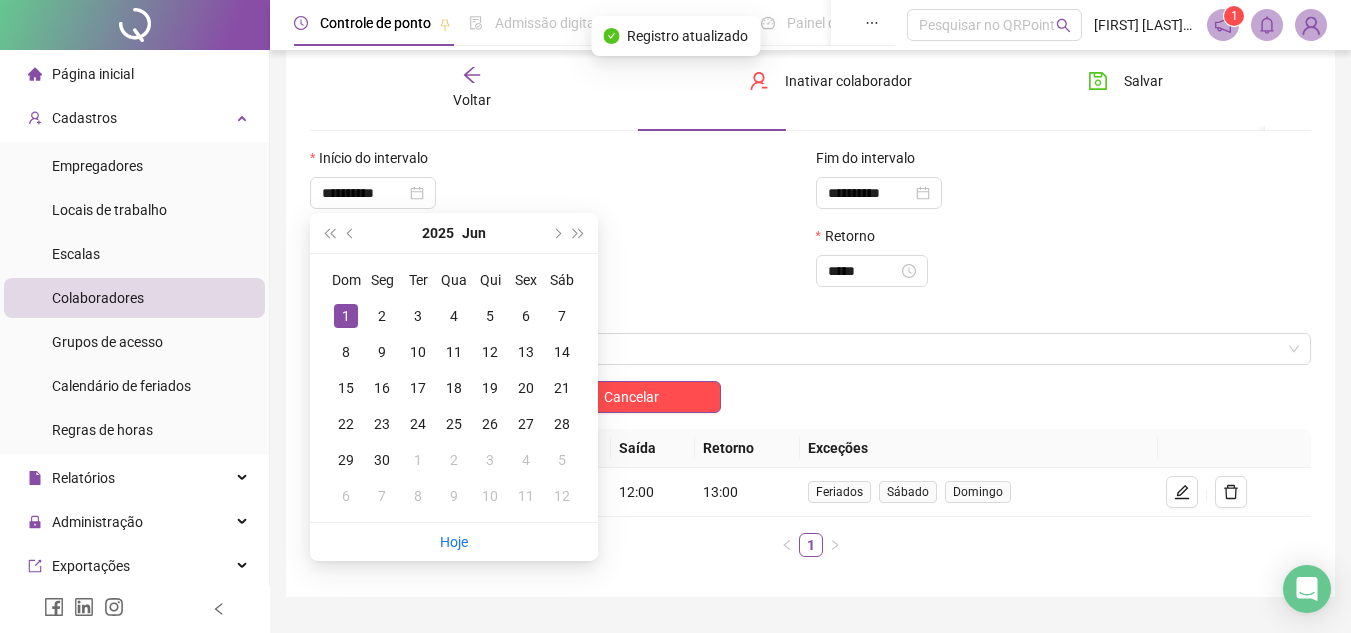 click on "Retorno" at bounding box center (852, 236) 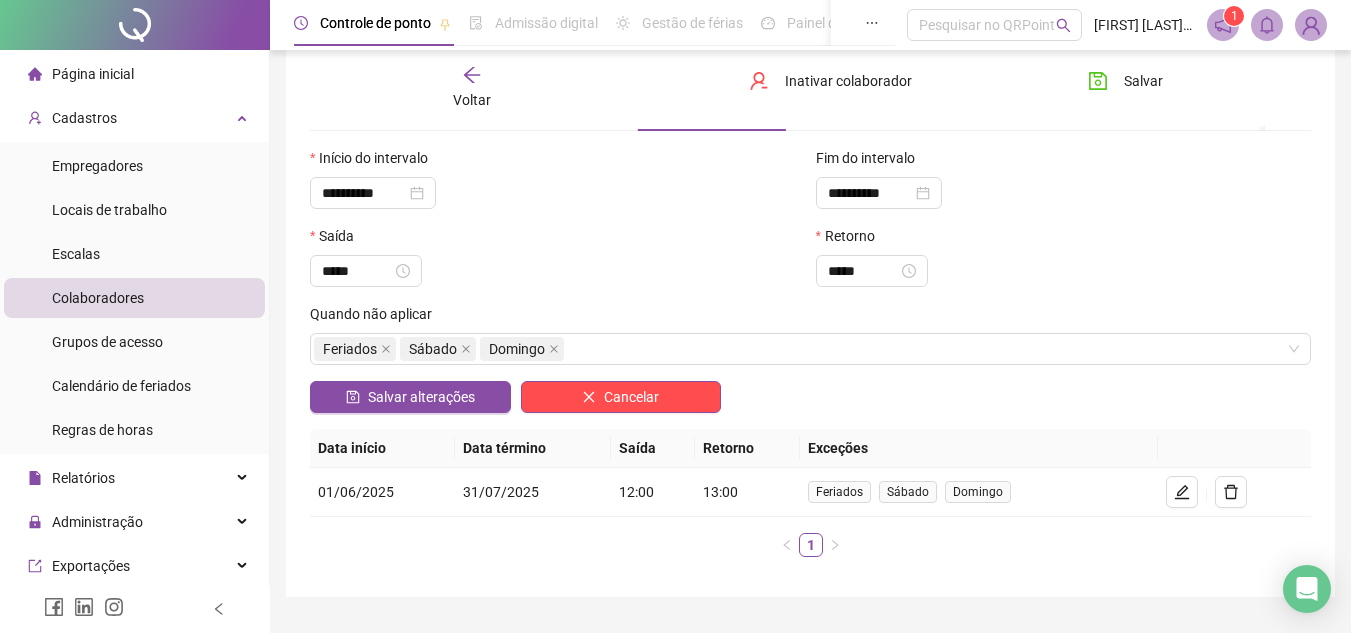 click on "Voltar" at bounding box center [472, 88] 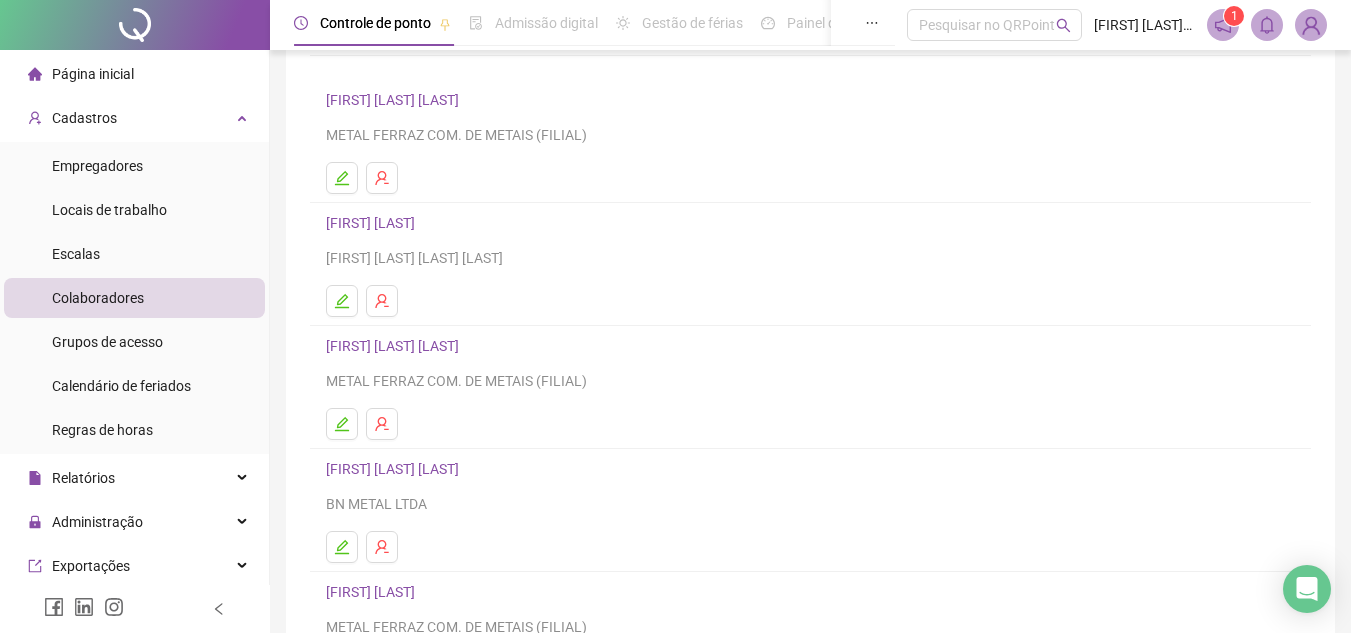 scroll, scrollTop: 334, scrollLeft: 0, axis: vertical 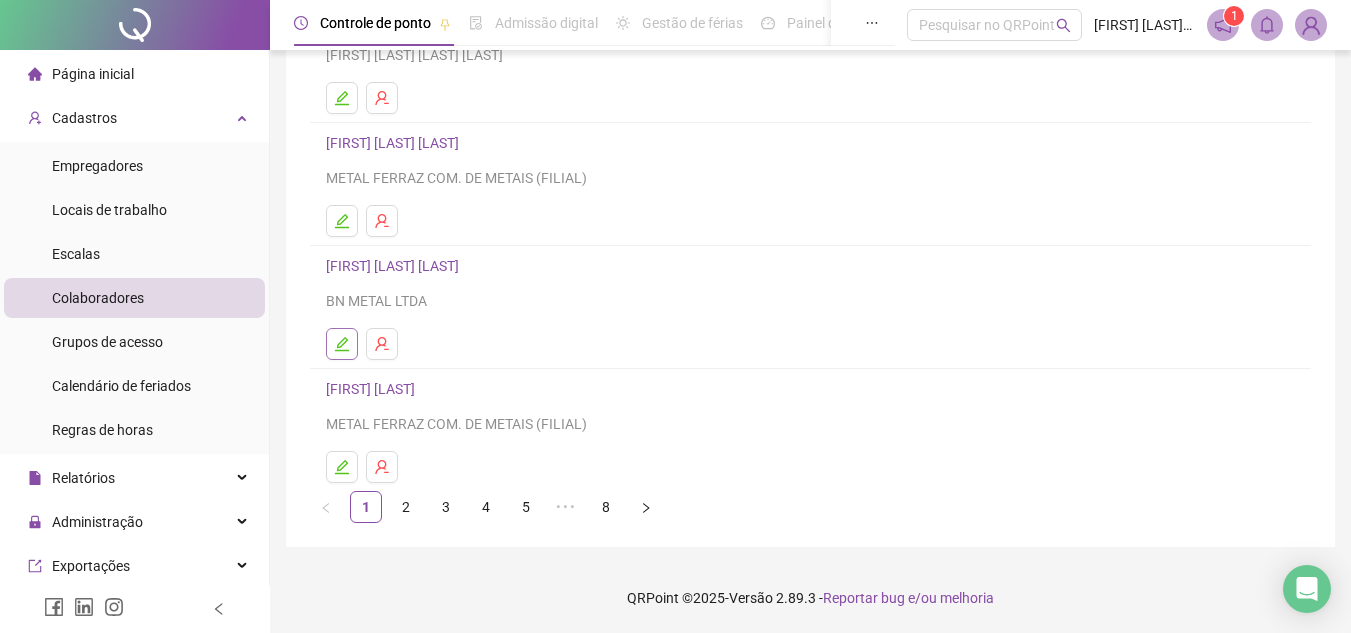 click 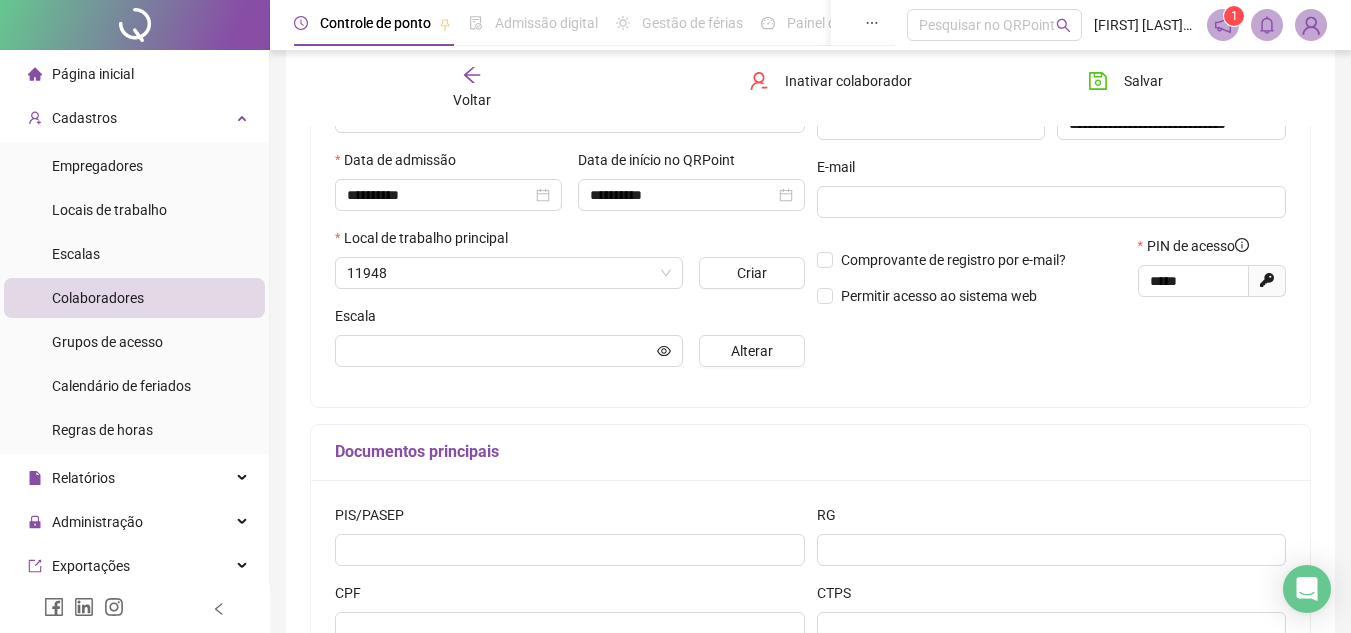 scroll, scrollTop: 344, scrollLeft: 0, axis: vertical 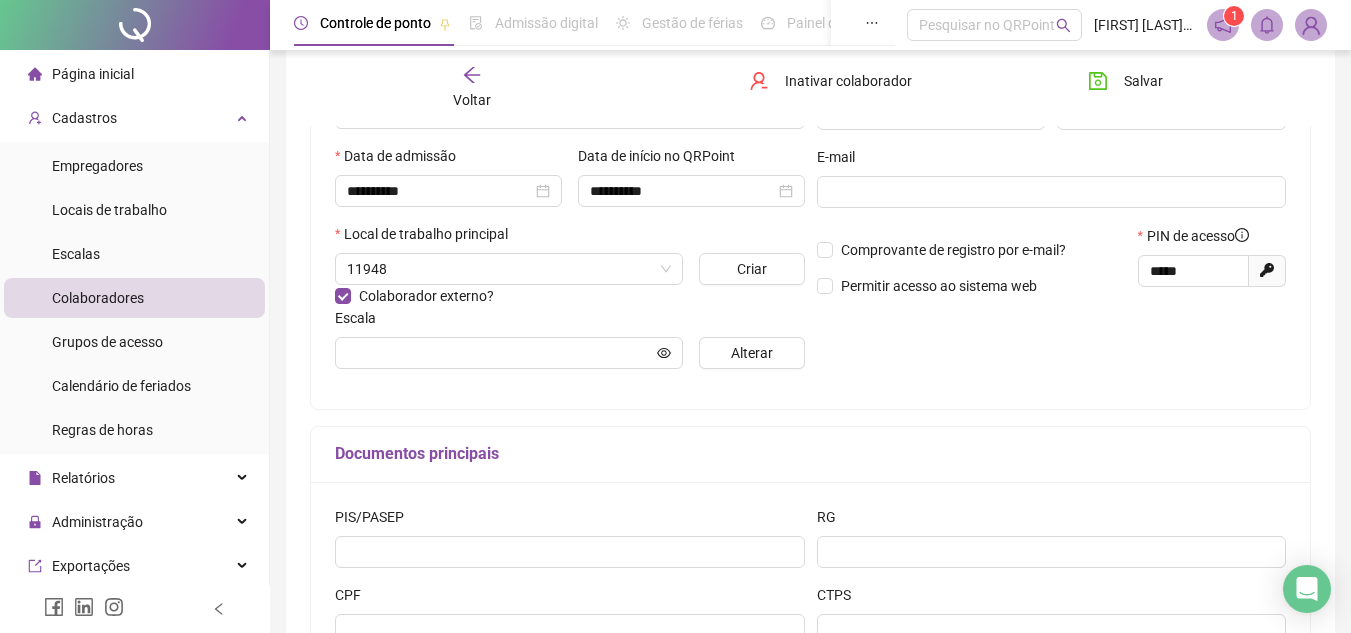 type on "***" 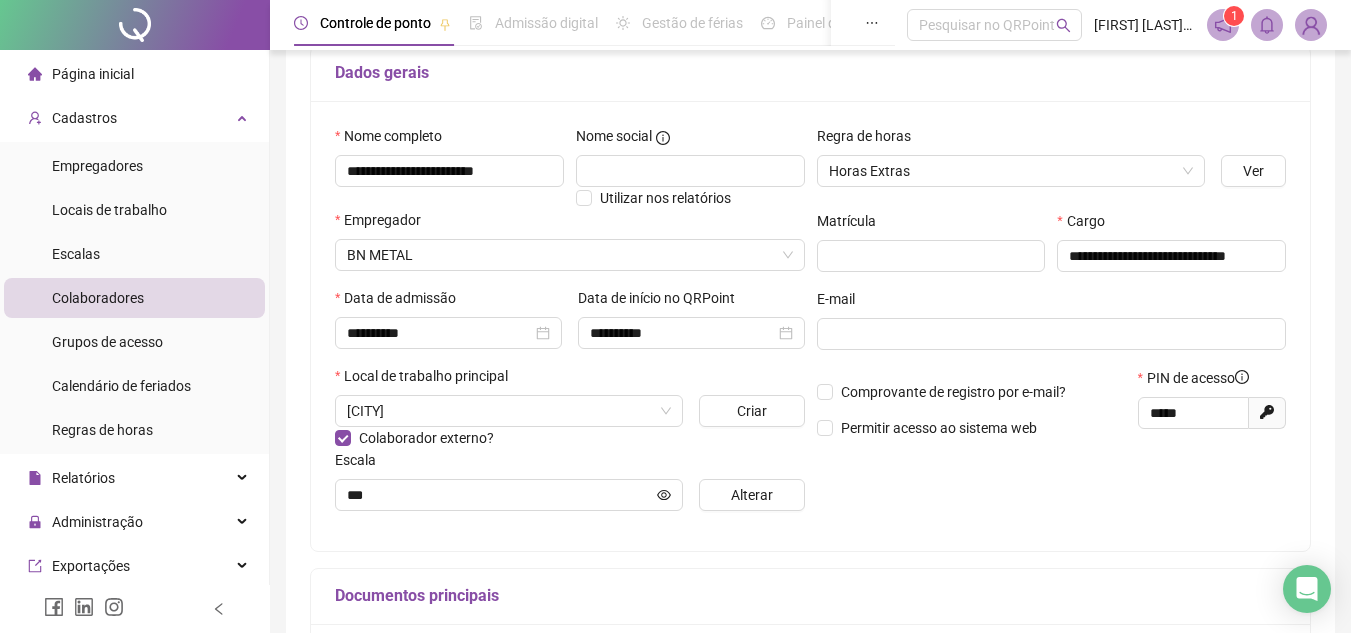 scroll, scrollTop: 0, scrollLeft: 0, axis: both 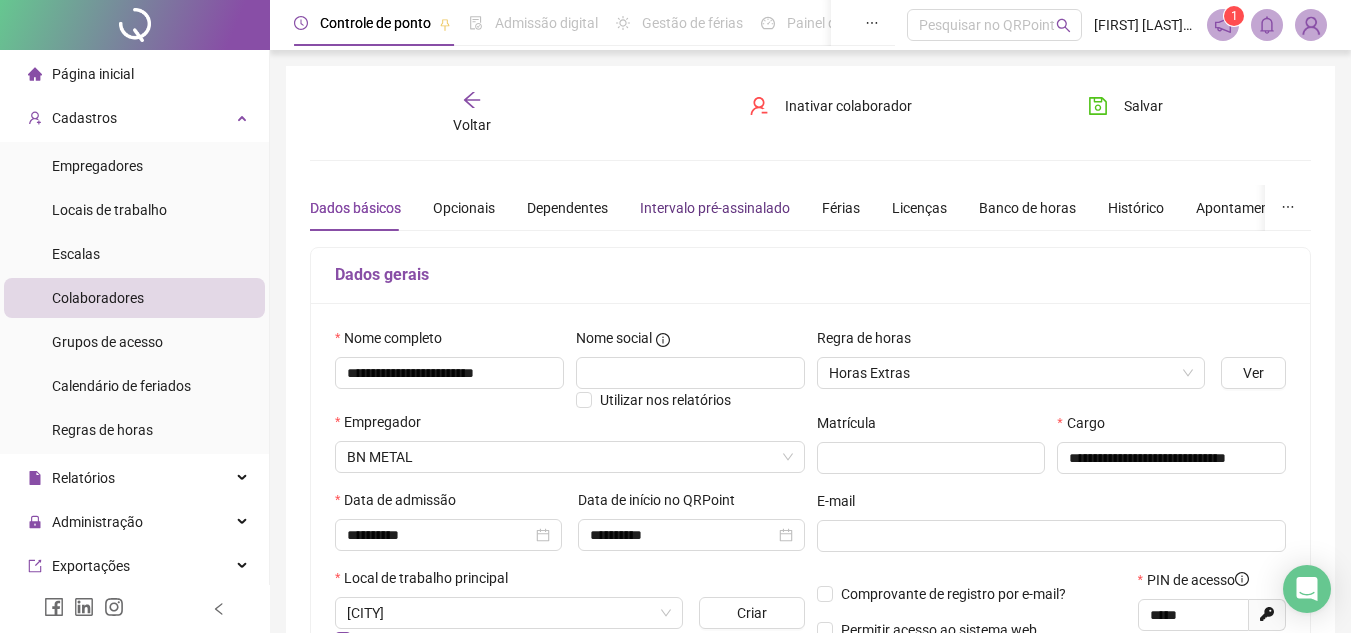 click on "Intervalo pré-assinalado" at bounding box center [715, 208] 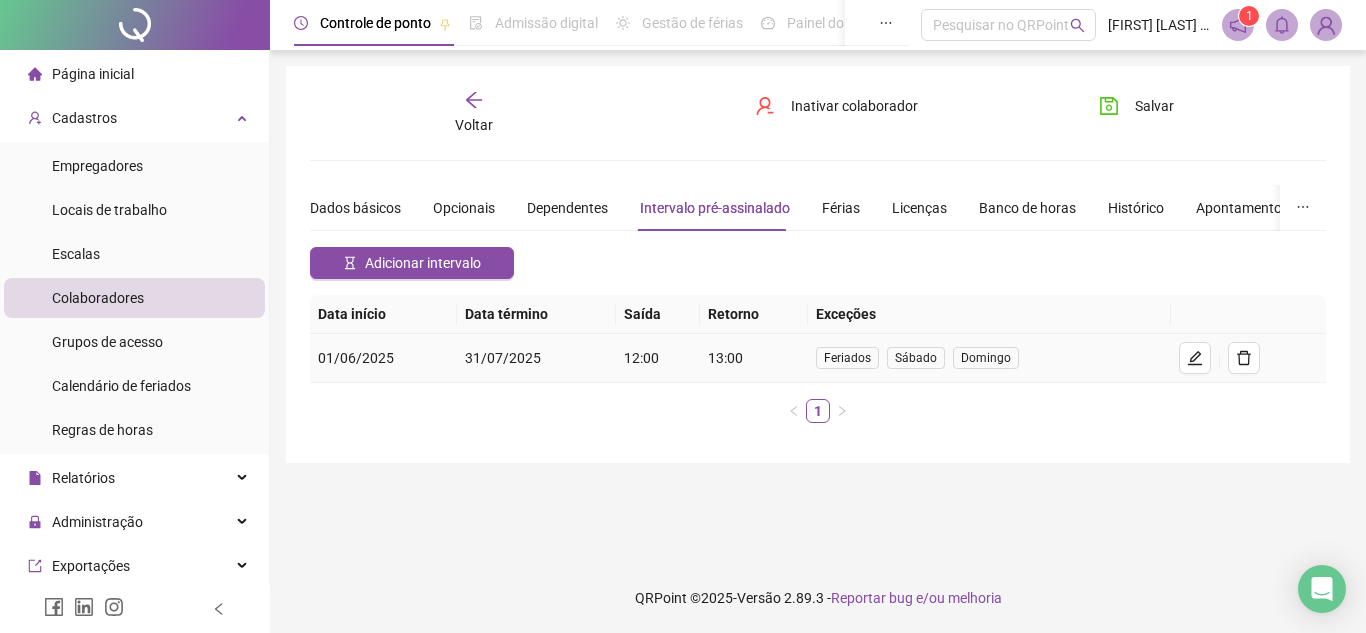 click at bounding box center [1248, 358] 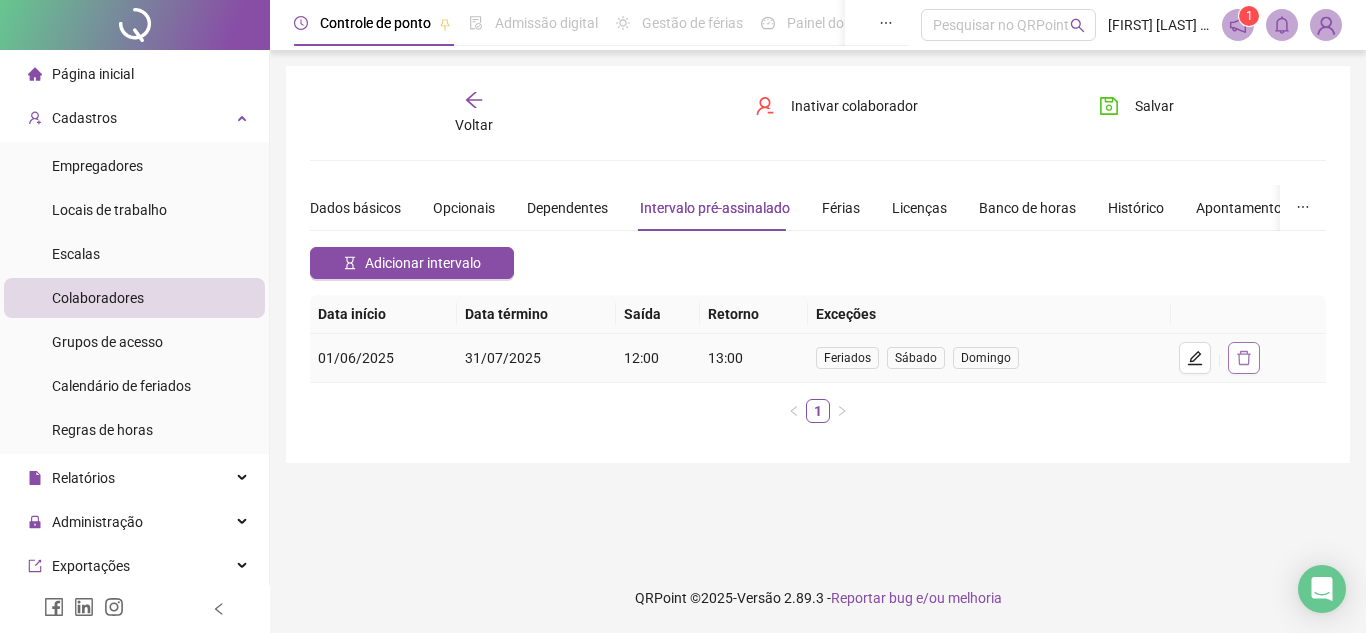 click at bounding box center (1244, 358) 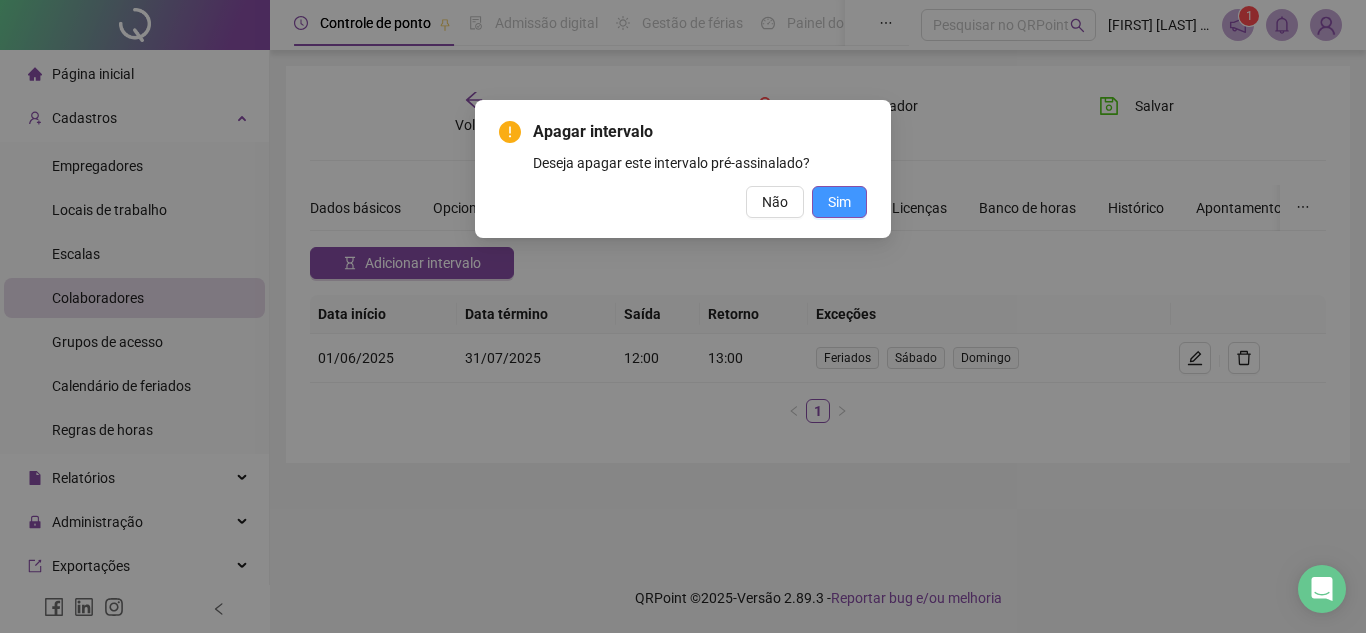 click on "Sim" at bounding box center (839, 202) 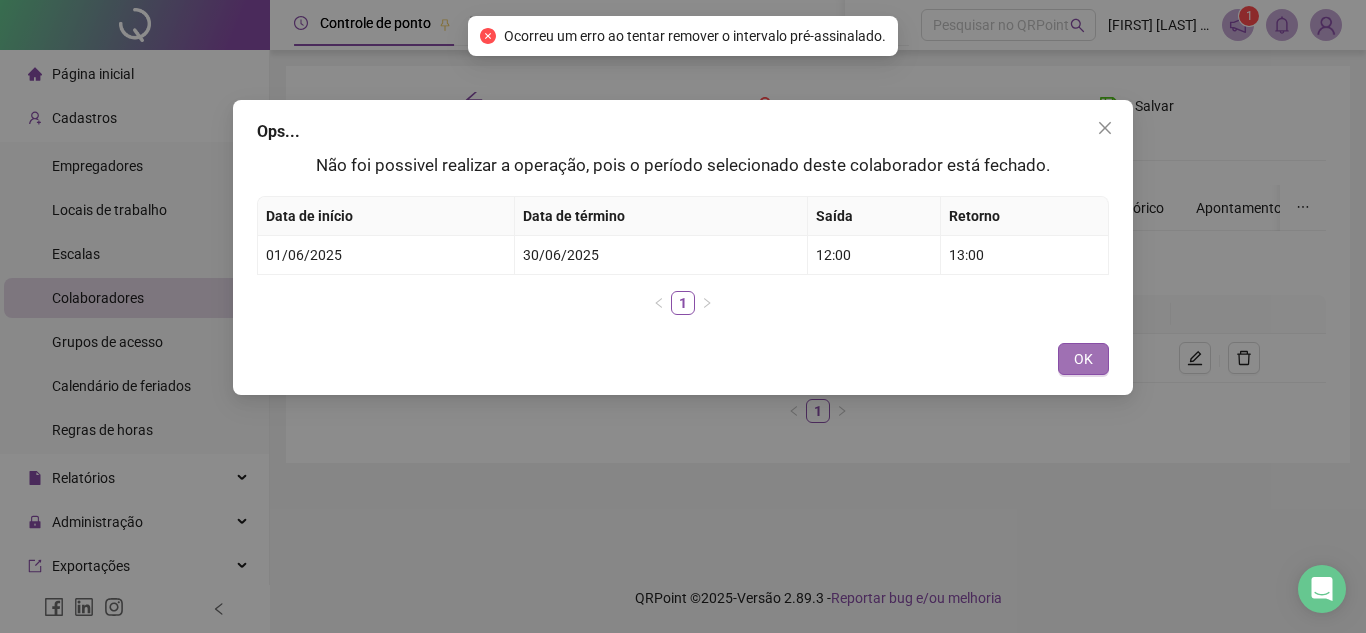 click on "OK" at bounding box center (1083, 359) 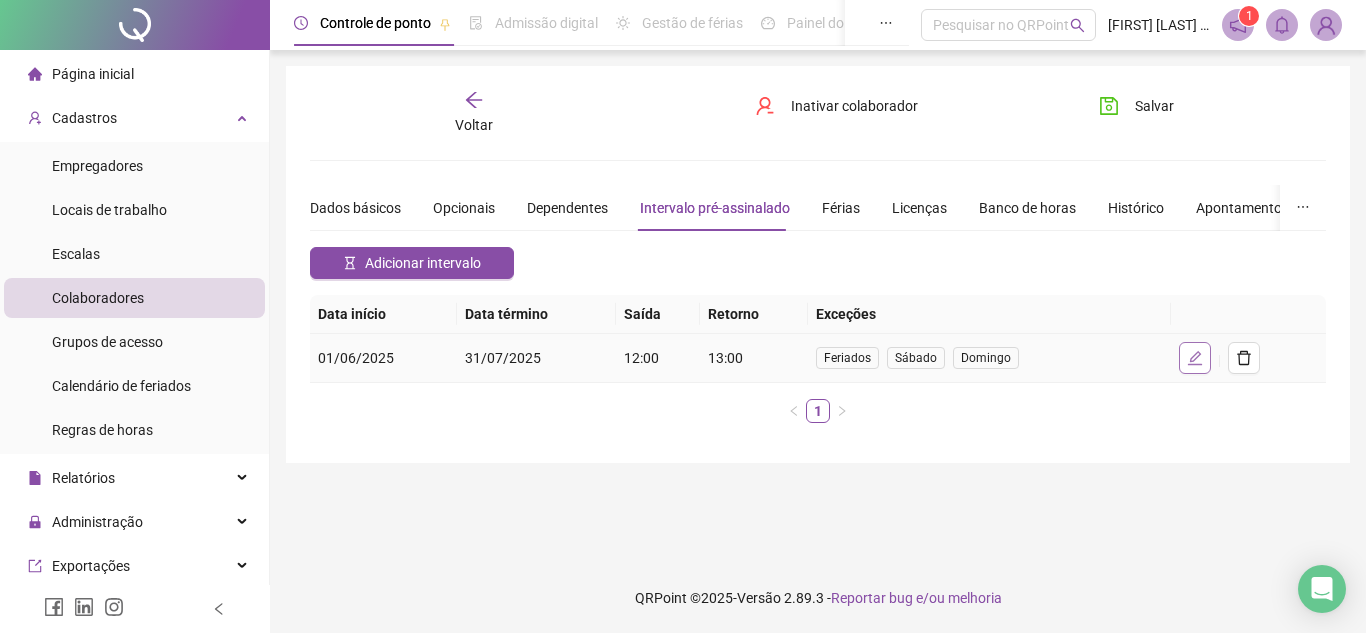 click at bounding box center [1195, 358] 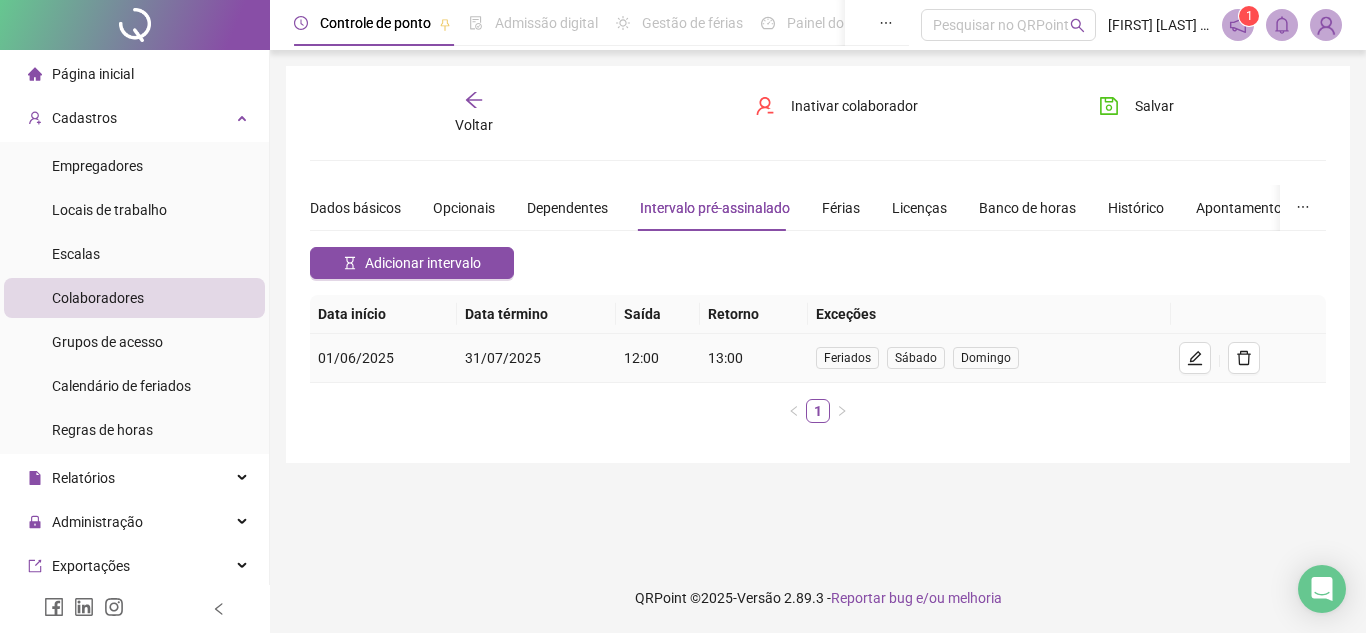 type on "**********" 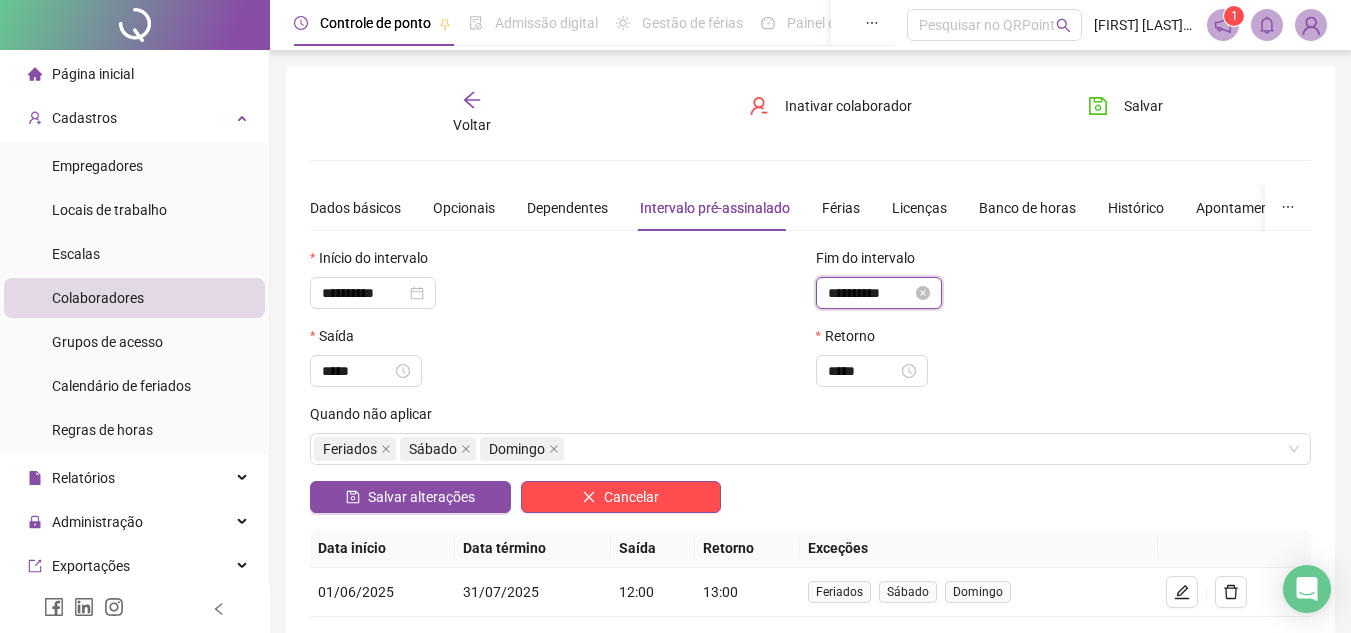 click on "**********" at bounding box center (870, 293) 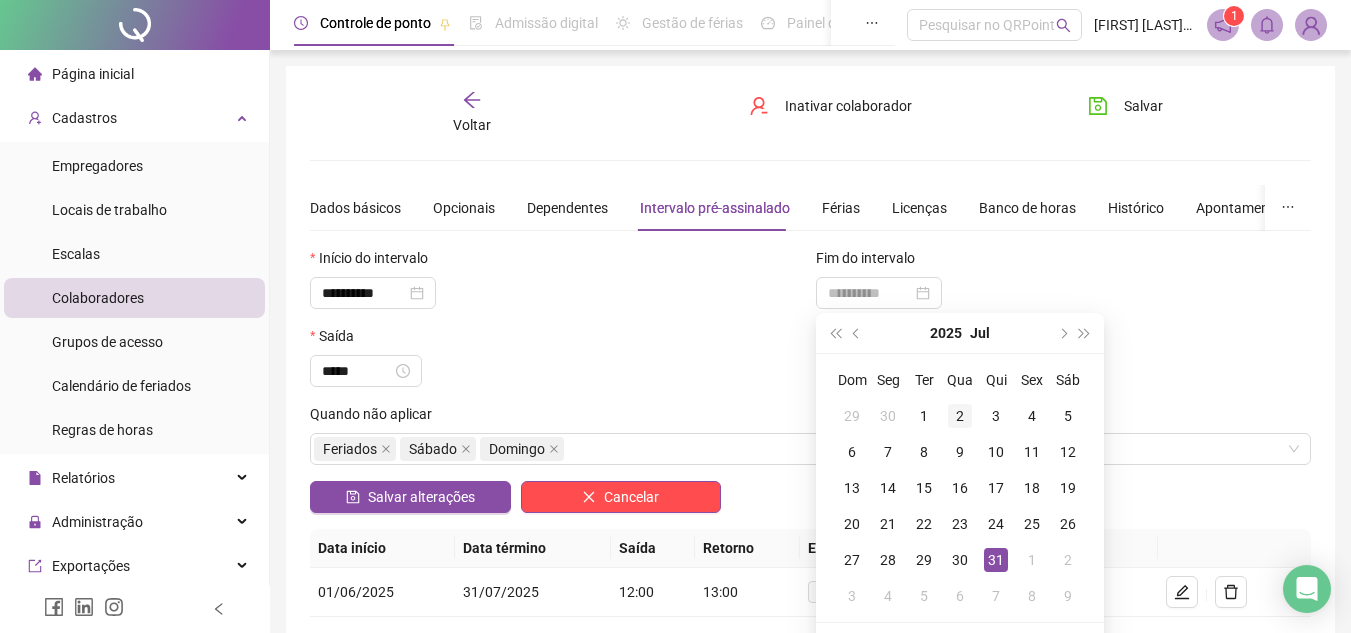 click on "2" at bounding box center (960, 416) 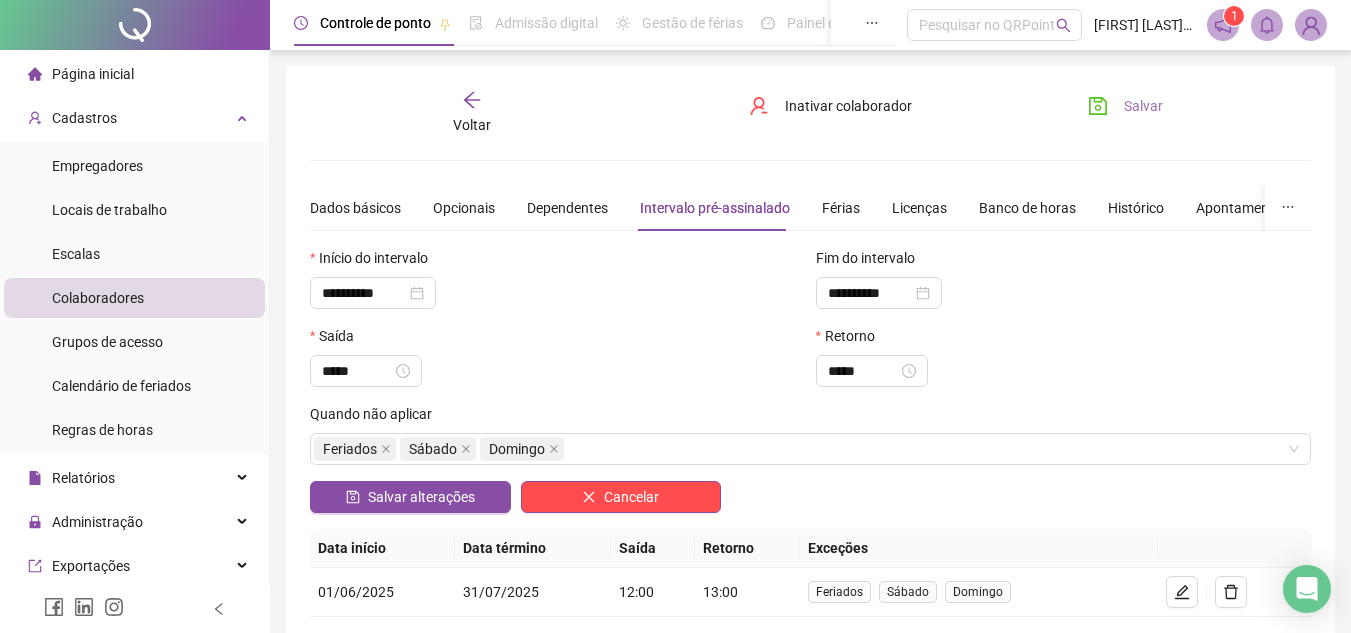 click on "Salvar" at bounding box center [1125, 106] 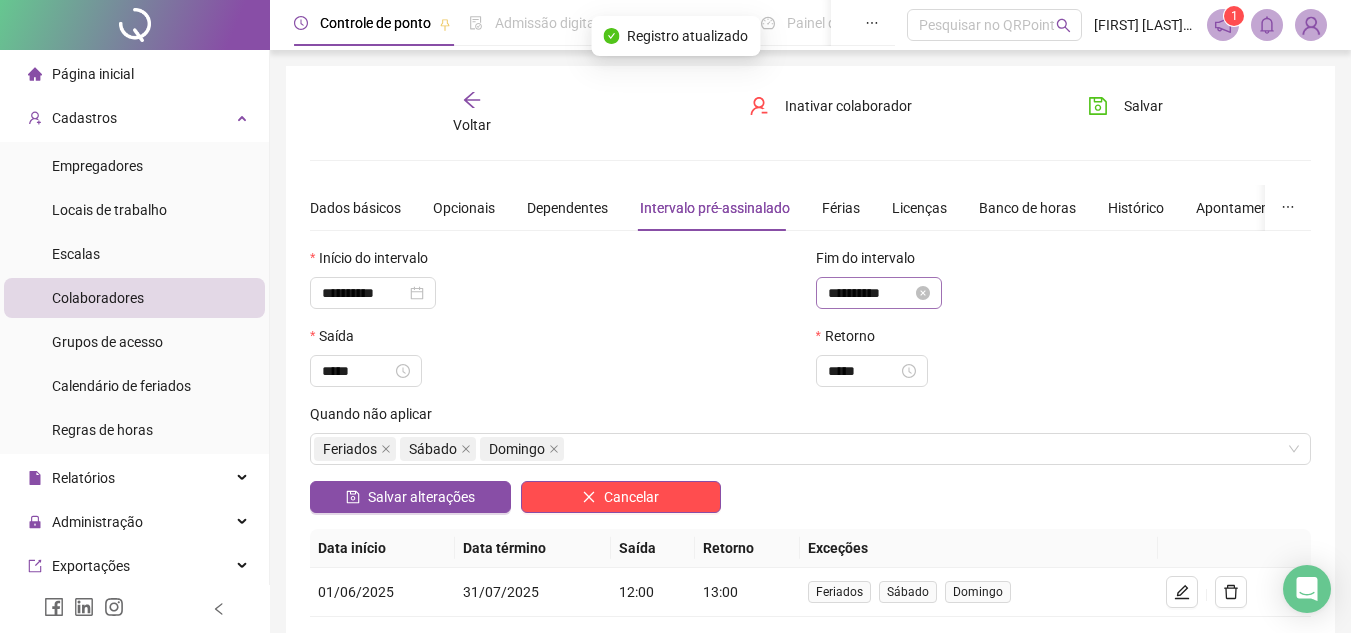 click on "**********" at bounding box center [879, 293] 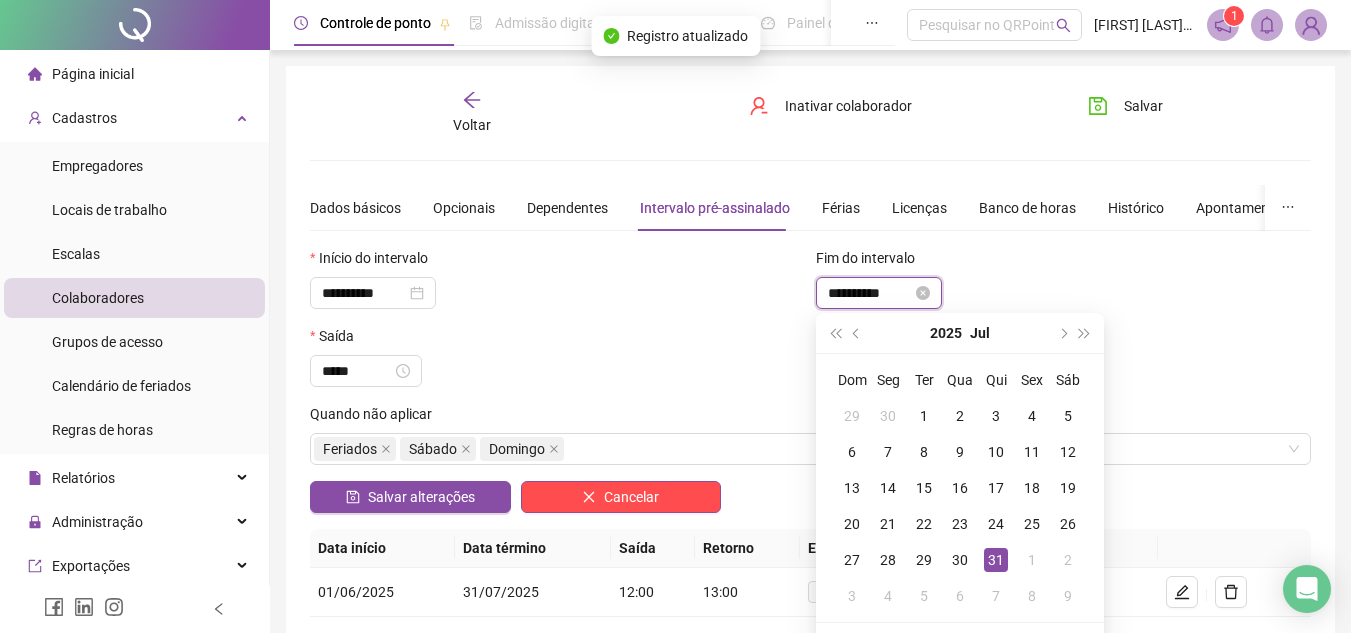 click on "**********" at bounding box center (870, 293) 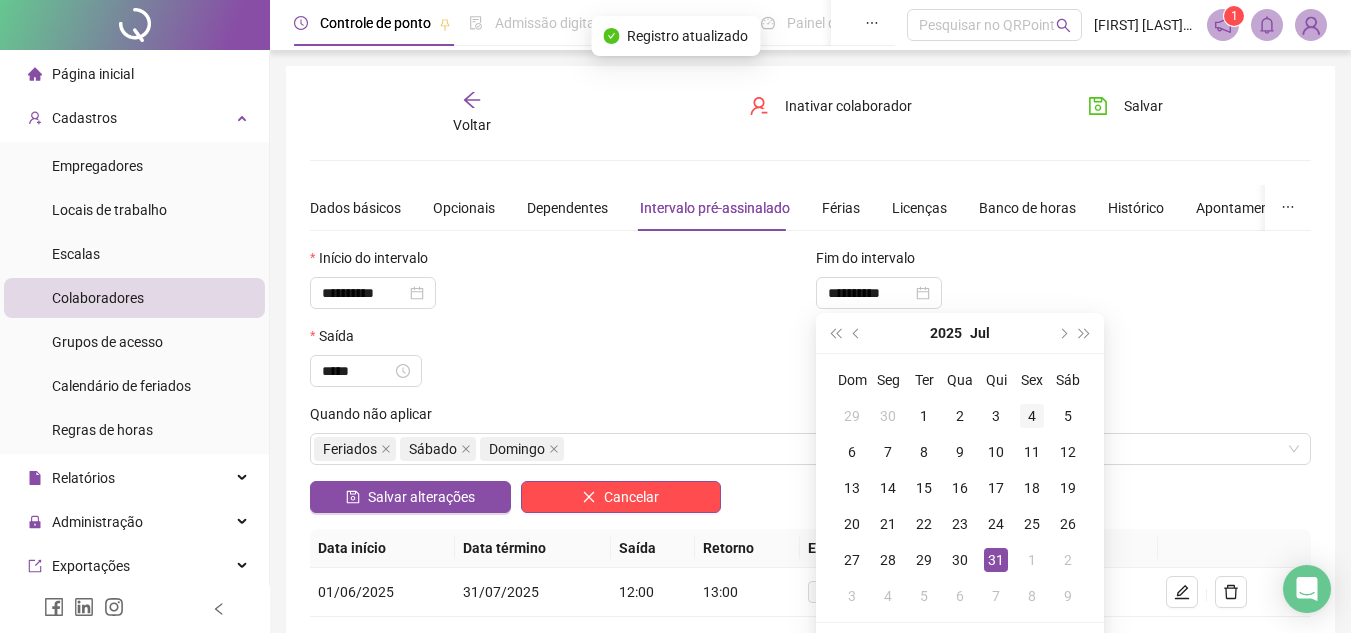 click on "4" at bounding box center [1032, 416] 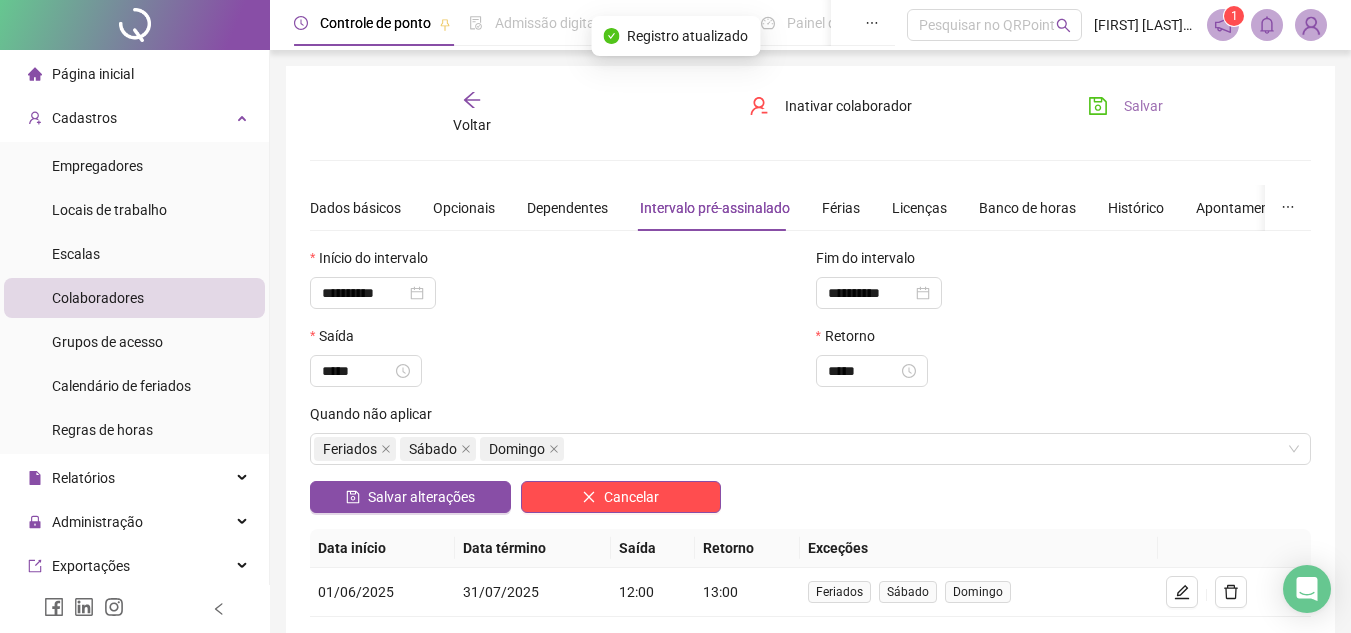 click 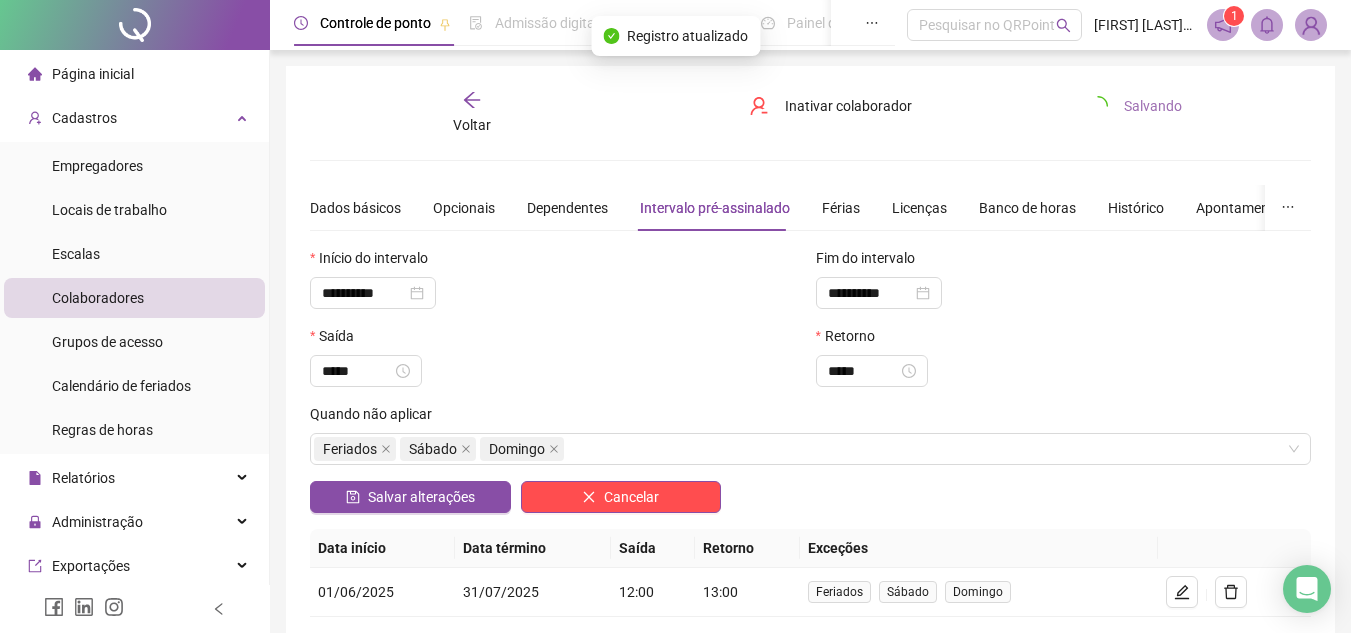type on "**********" 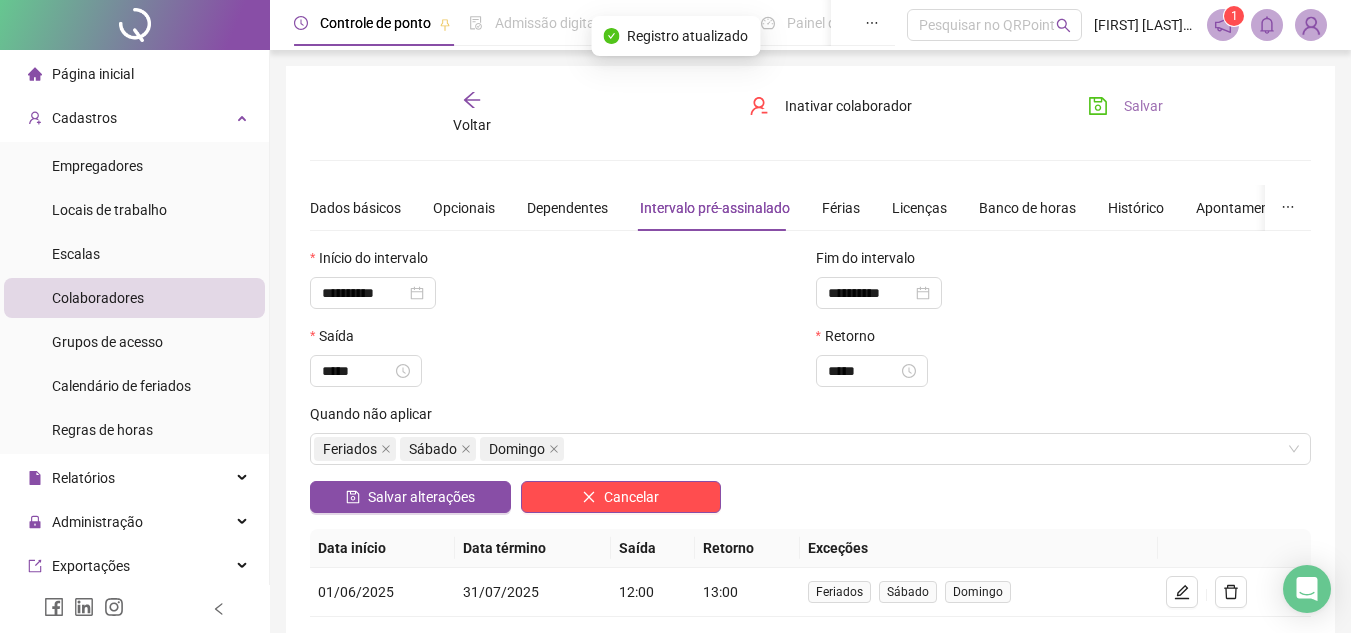 scroll, scrollTop: 76, scrollLeft: 0, axis: vertical 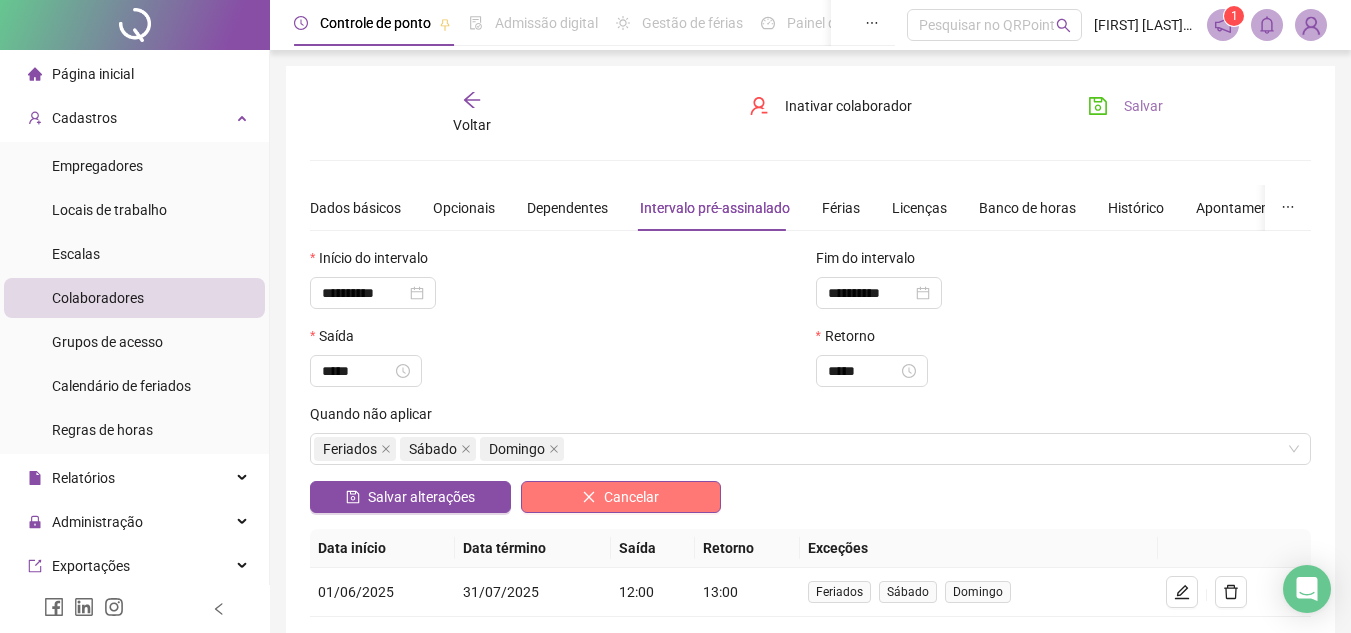 click on "Cancelar" at bounding box center (621, 497) 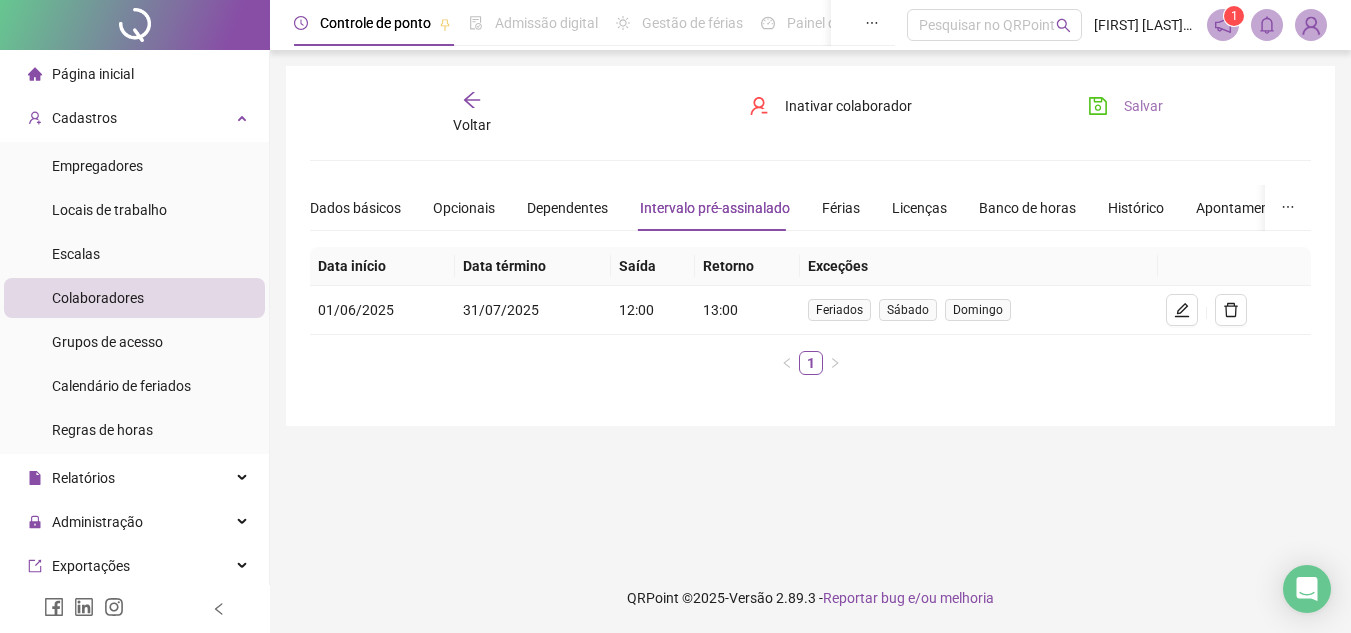 type 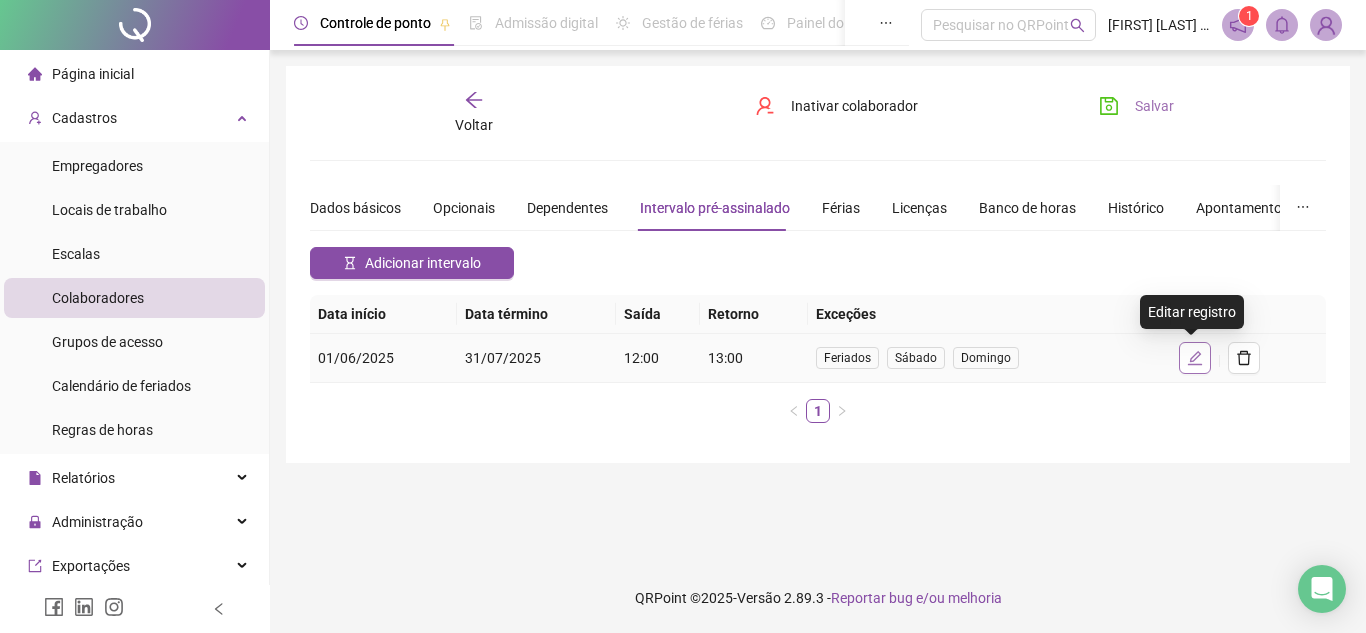 click at bounding box center [1195, 358] 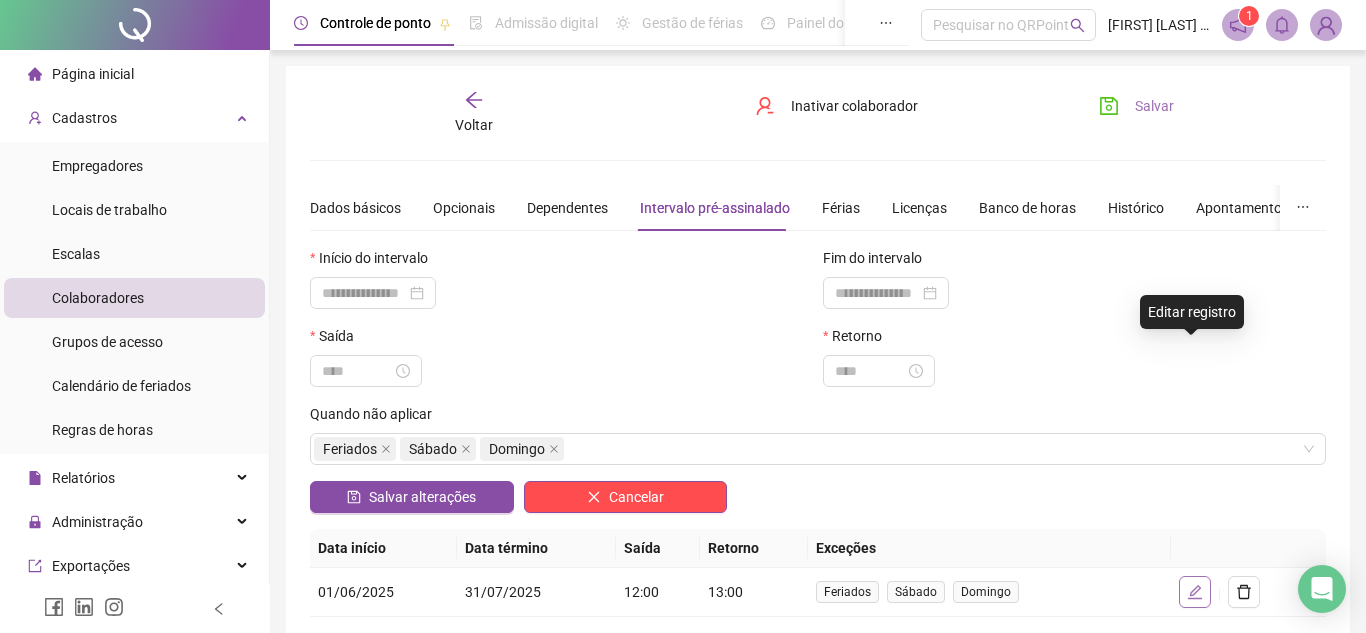 type on "**********" 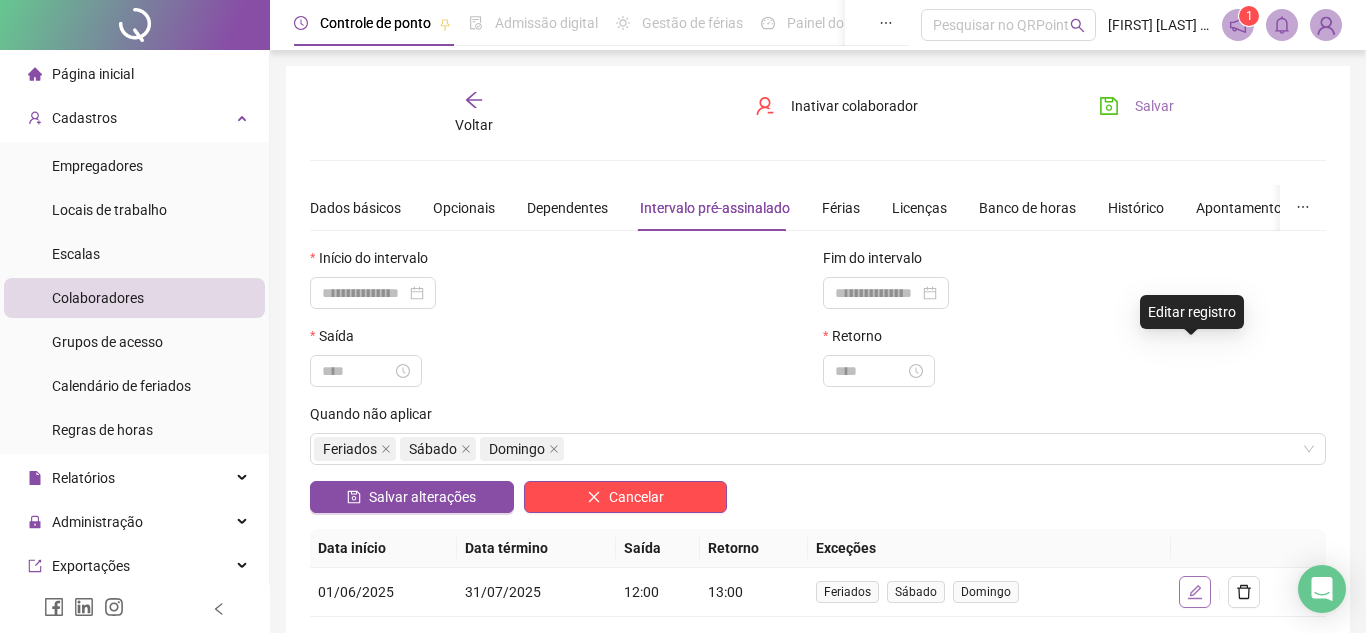 type on "**********" 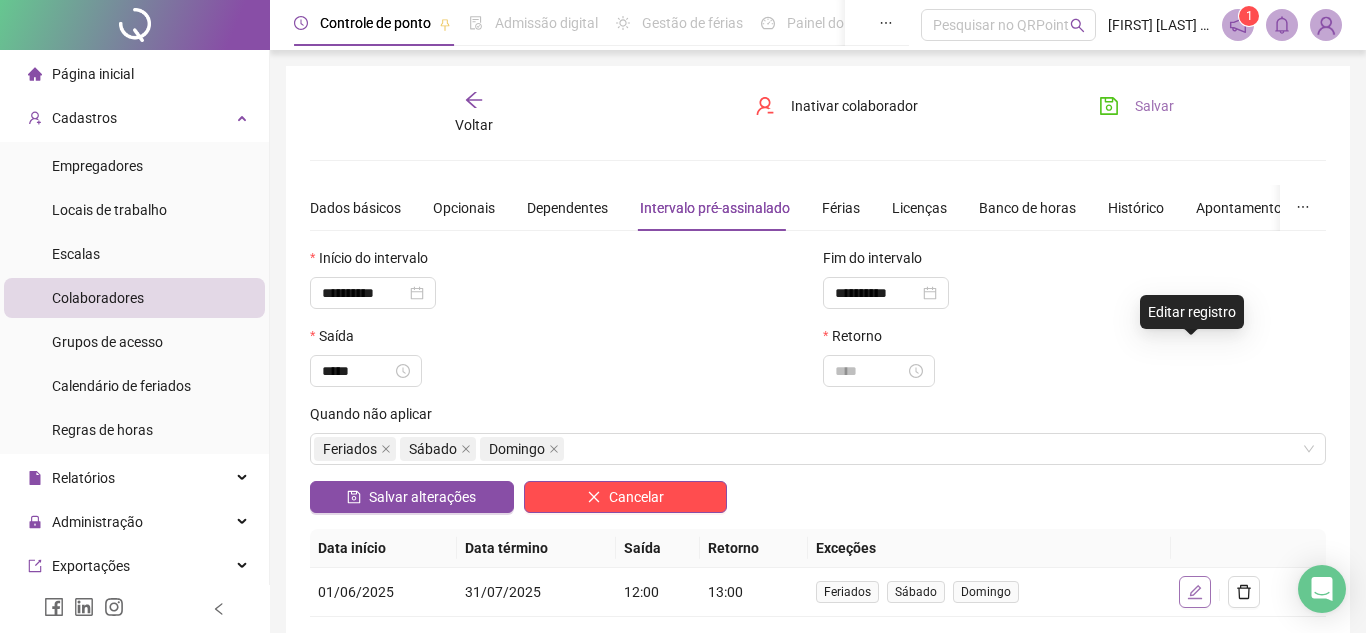 type on "*****" 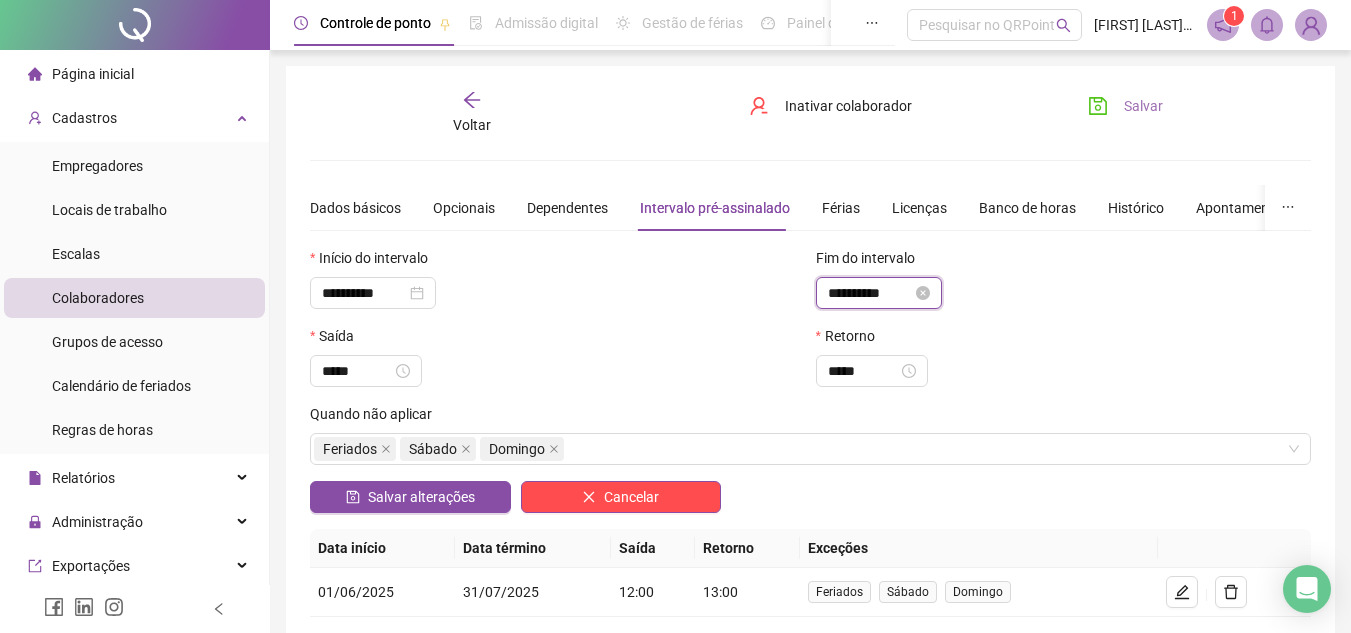 click on "**********" at bounding box center [870, 293] 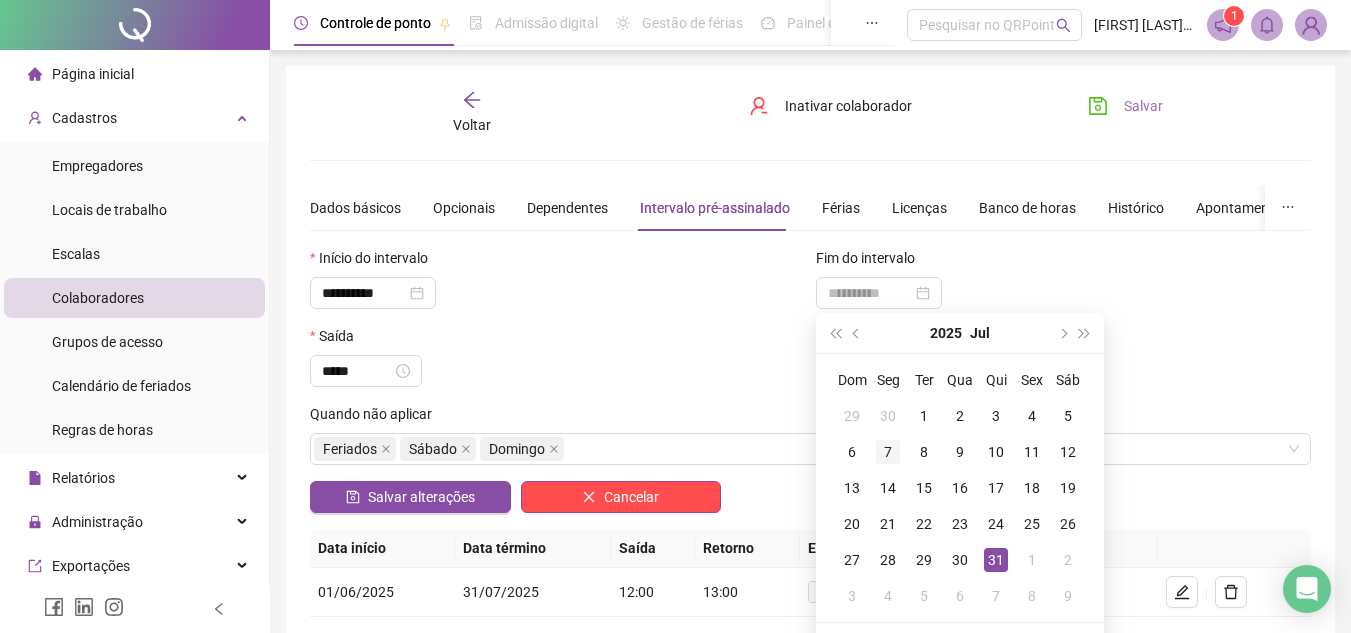 click on "7" at bounding box center (888, 452) 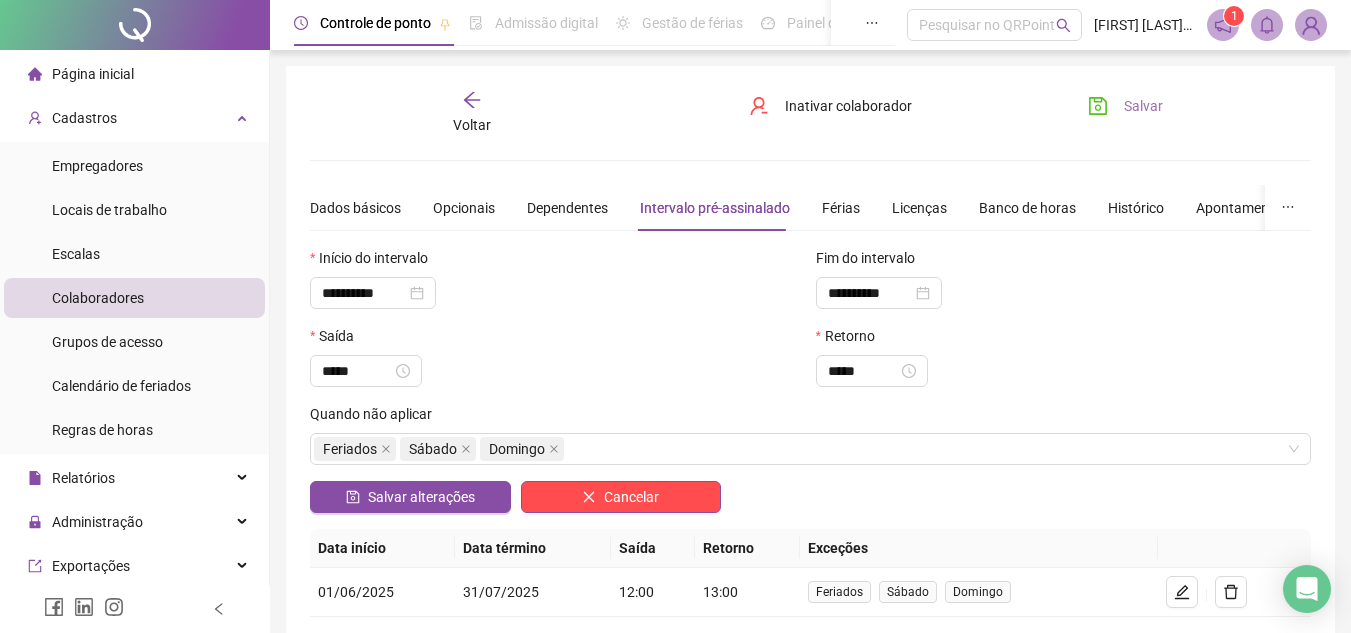 click on "Salvar" at bounding box center (1143, 106) 